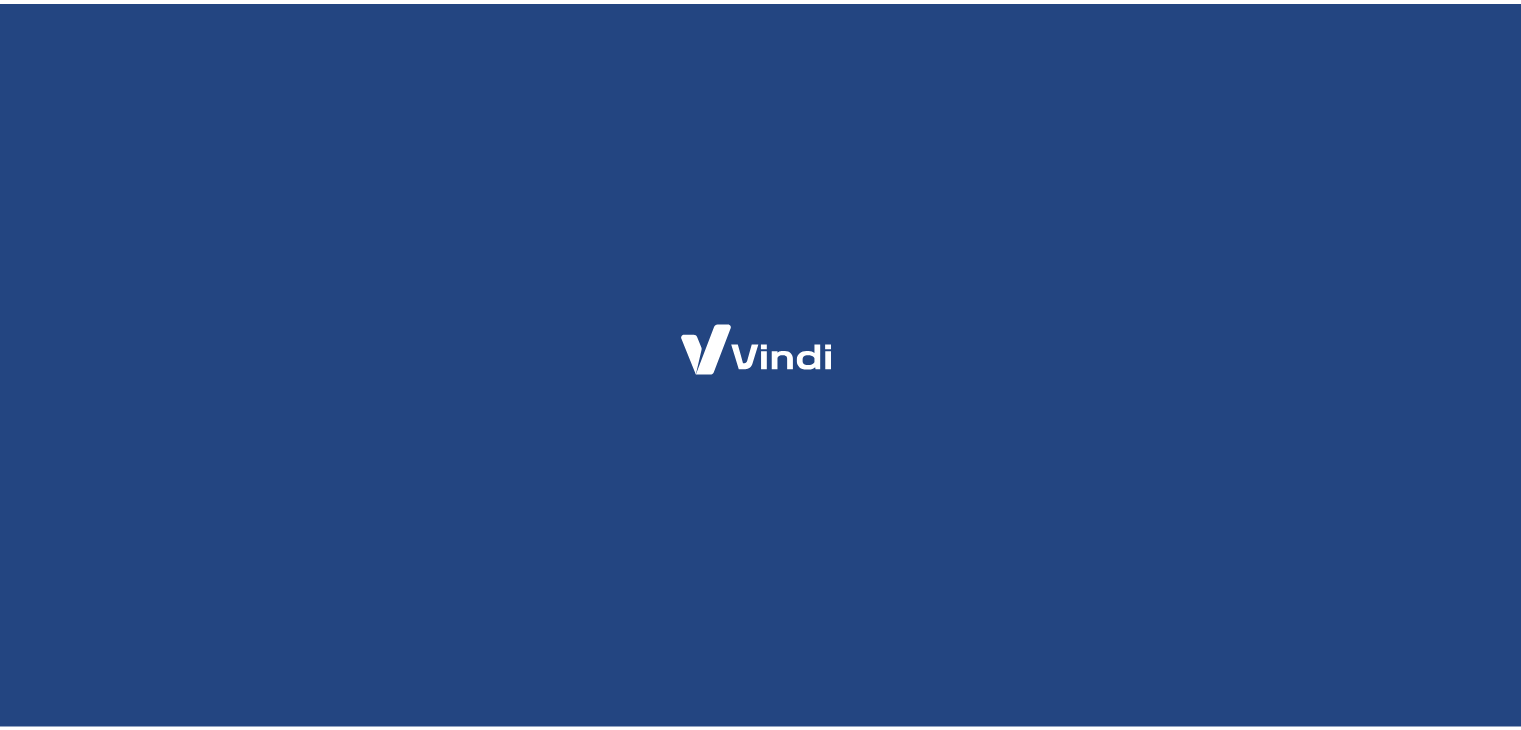 scroll, scrollTop: 0, scrollLeft: 0, axis: both 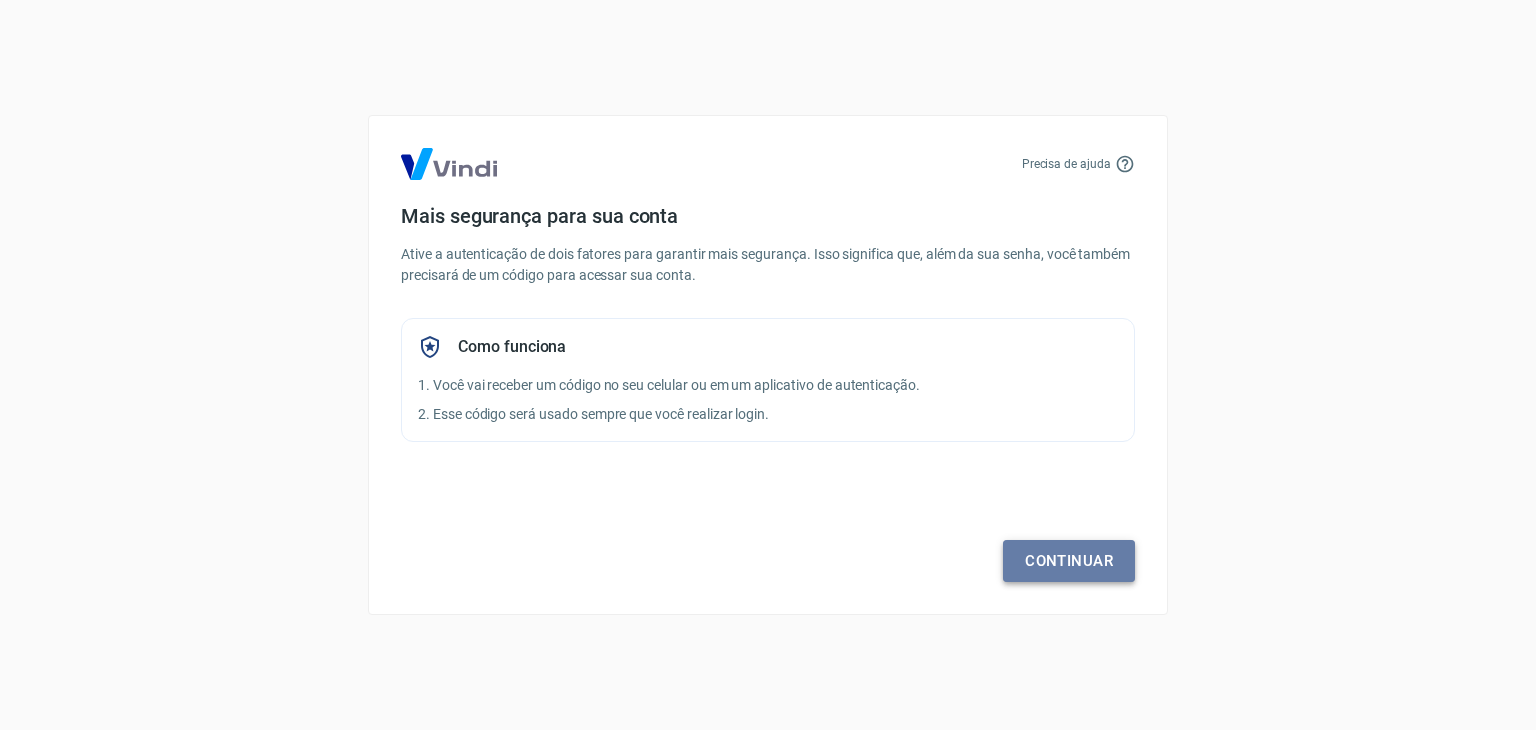 click on "Continuar" at bounding box center [1069, 561] 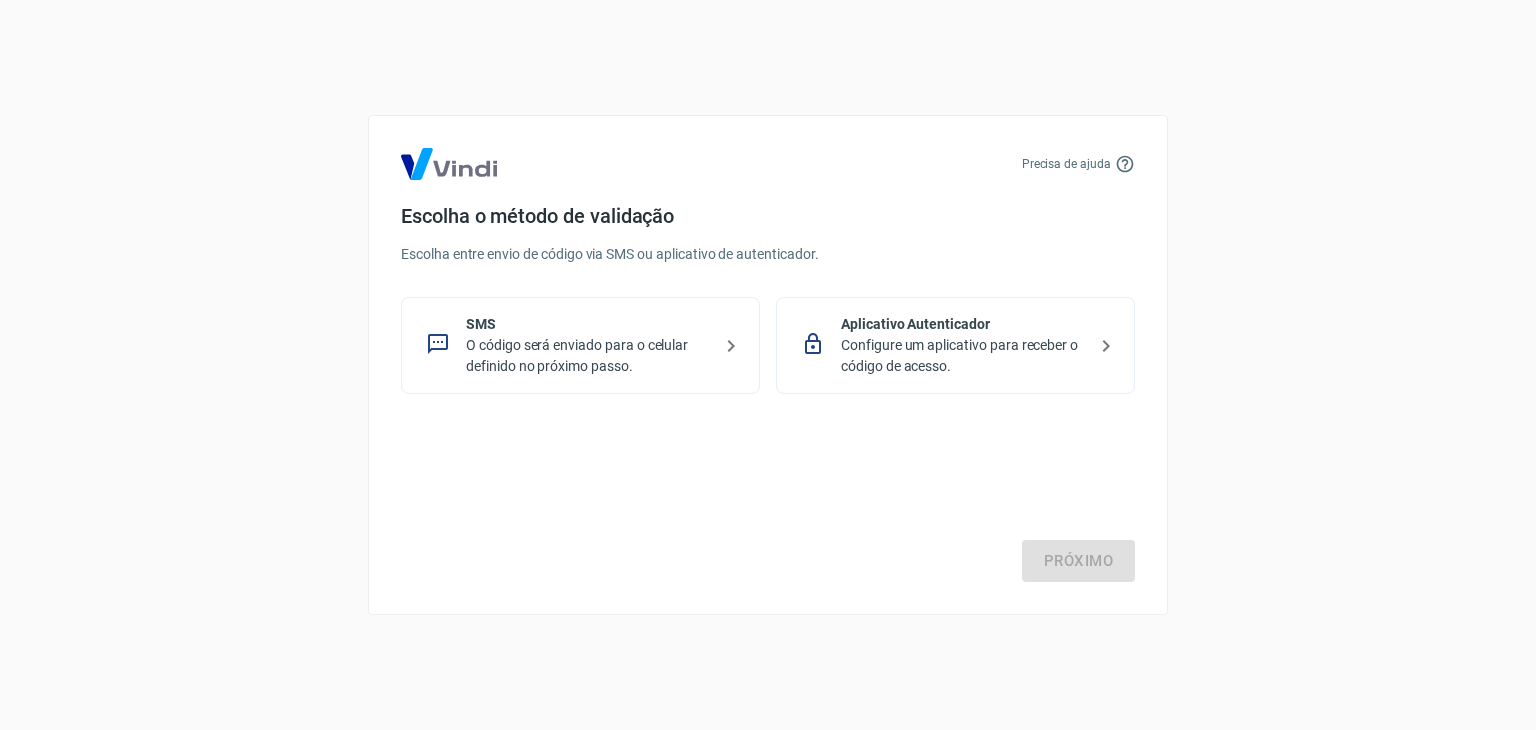 click on "Configure um aplicativo para receber o código de acesso." at bounding box center [963, 356] 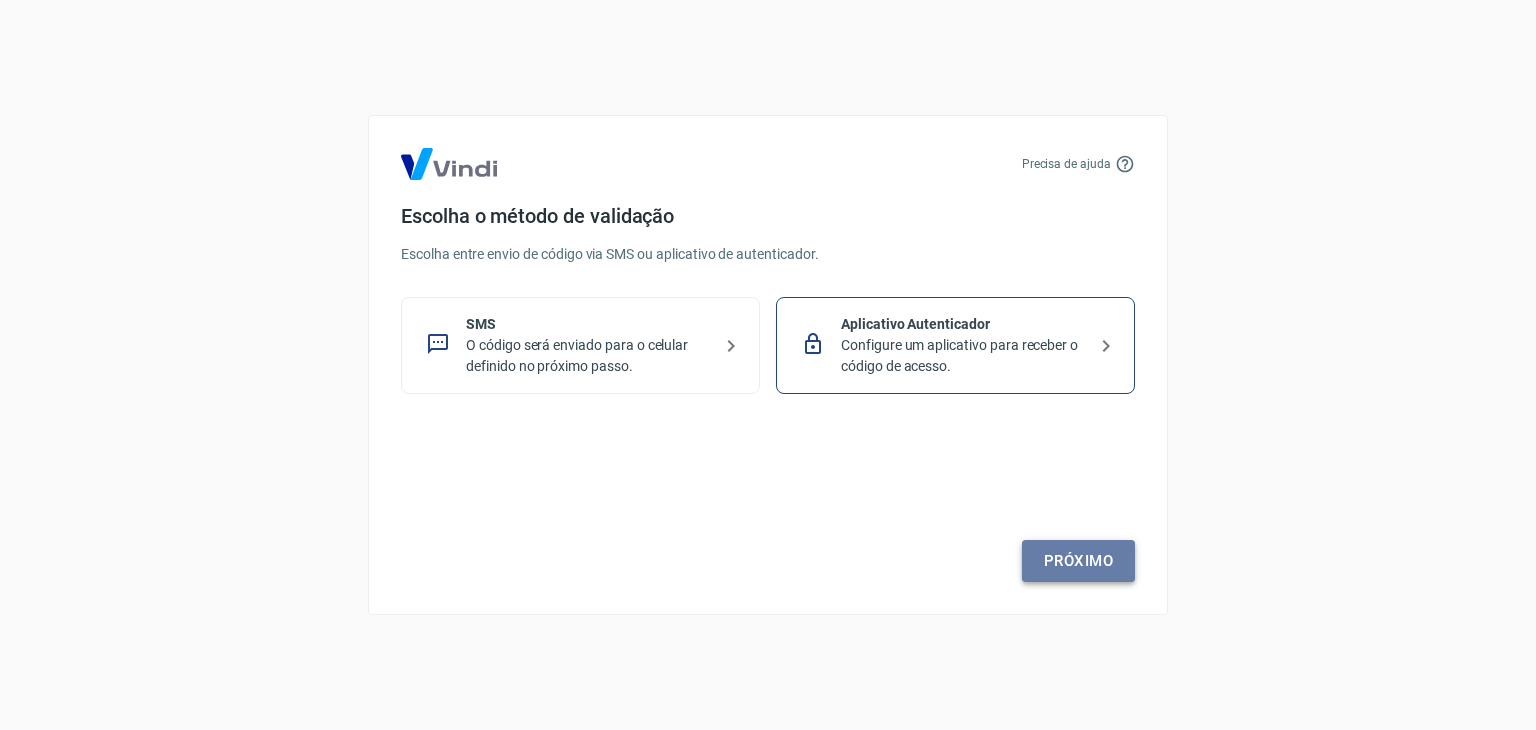 click on "Próximo" at bounding box center [1078, 561] 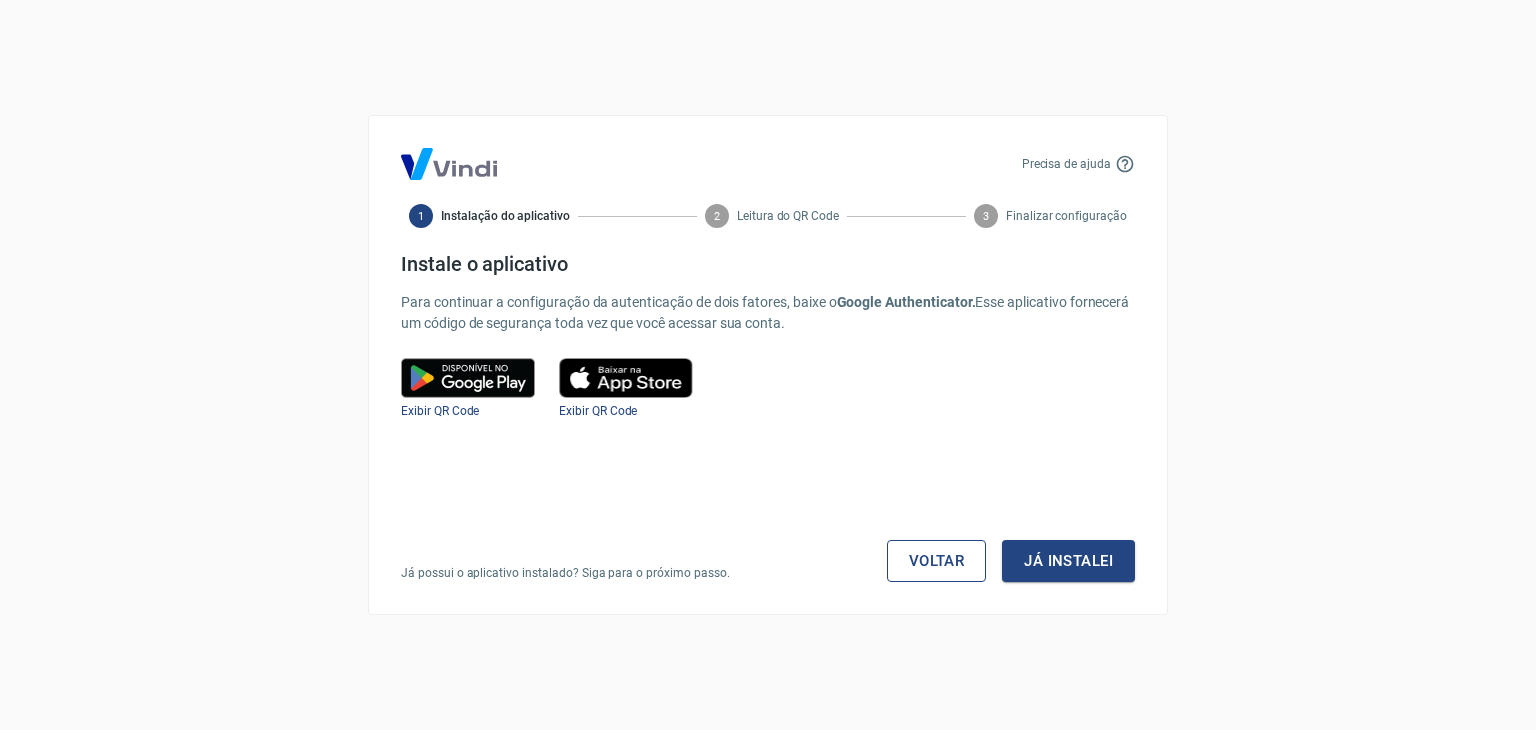 click on "Voltar" at bounding box center (937, 561) 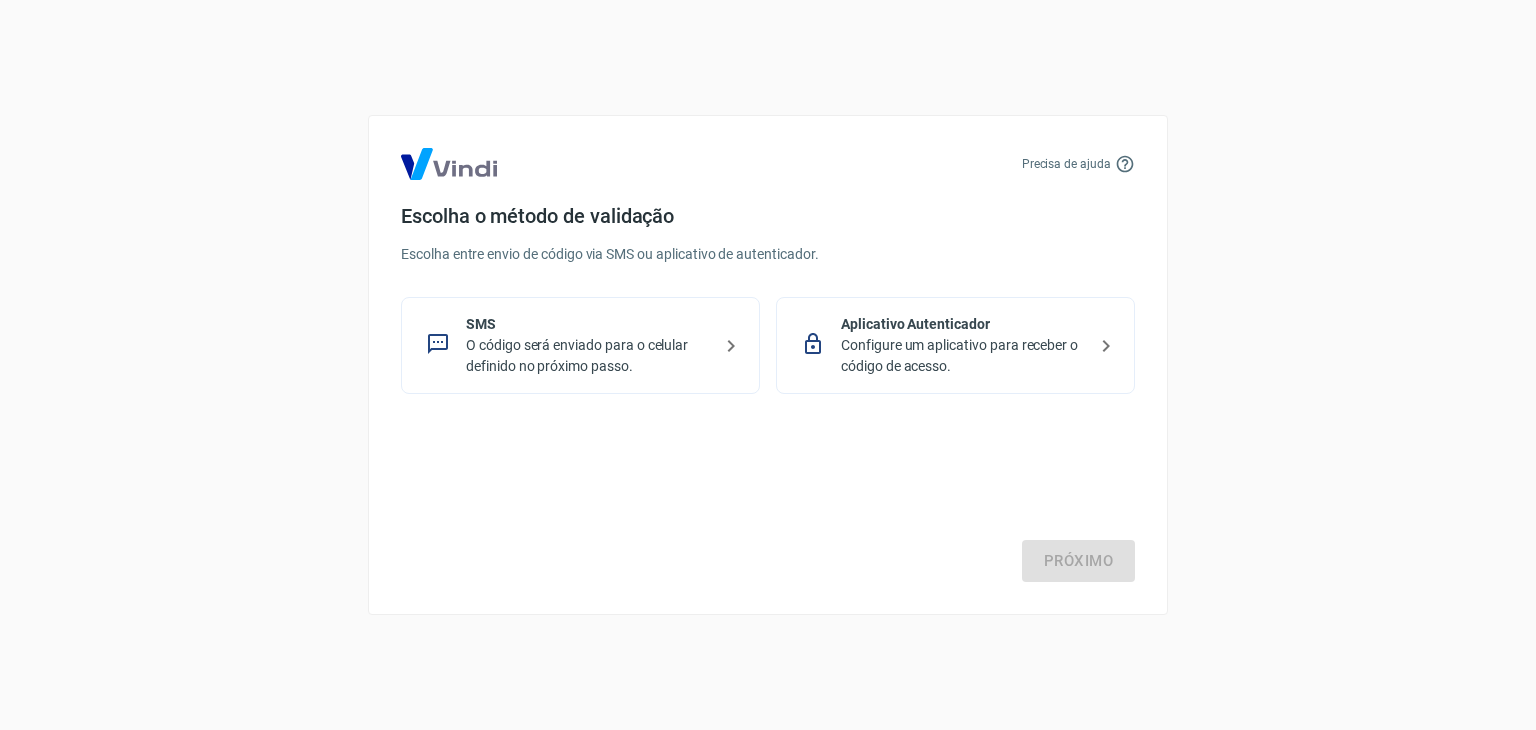 click on "O código será enviado para o celular definido no próximo passo." at bounding box center (588, 356) 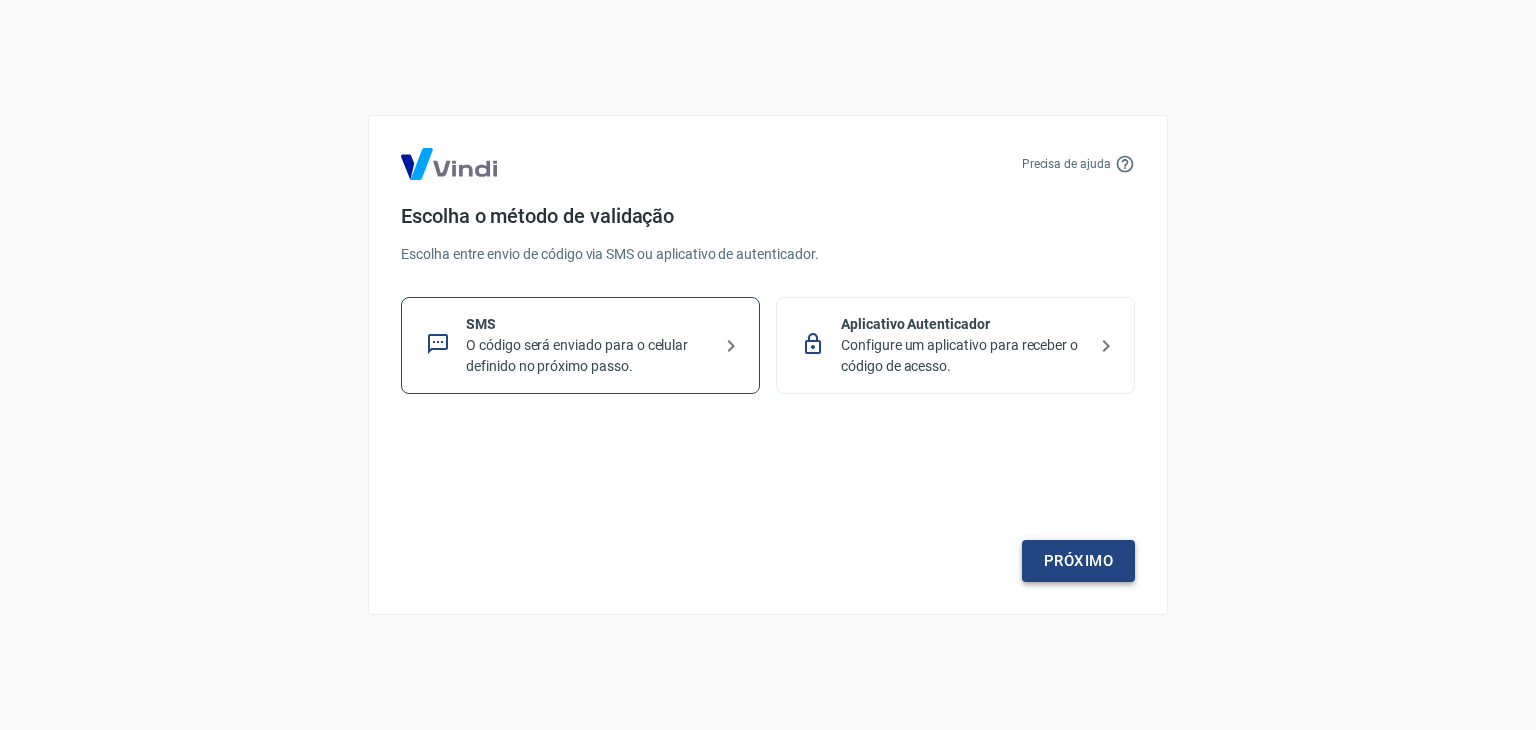 click on "Próximo" at bounding box center [1078, 561] 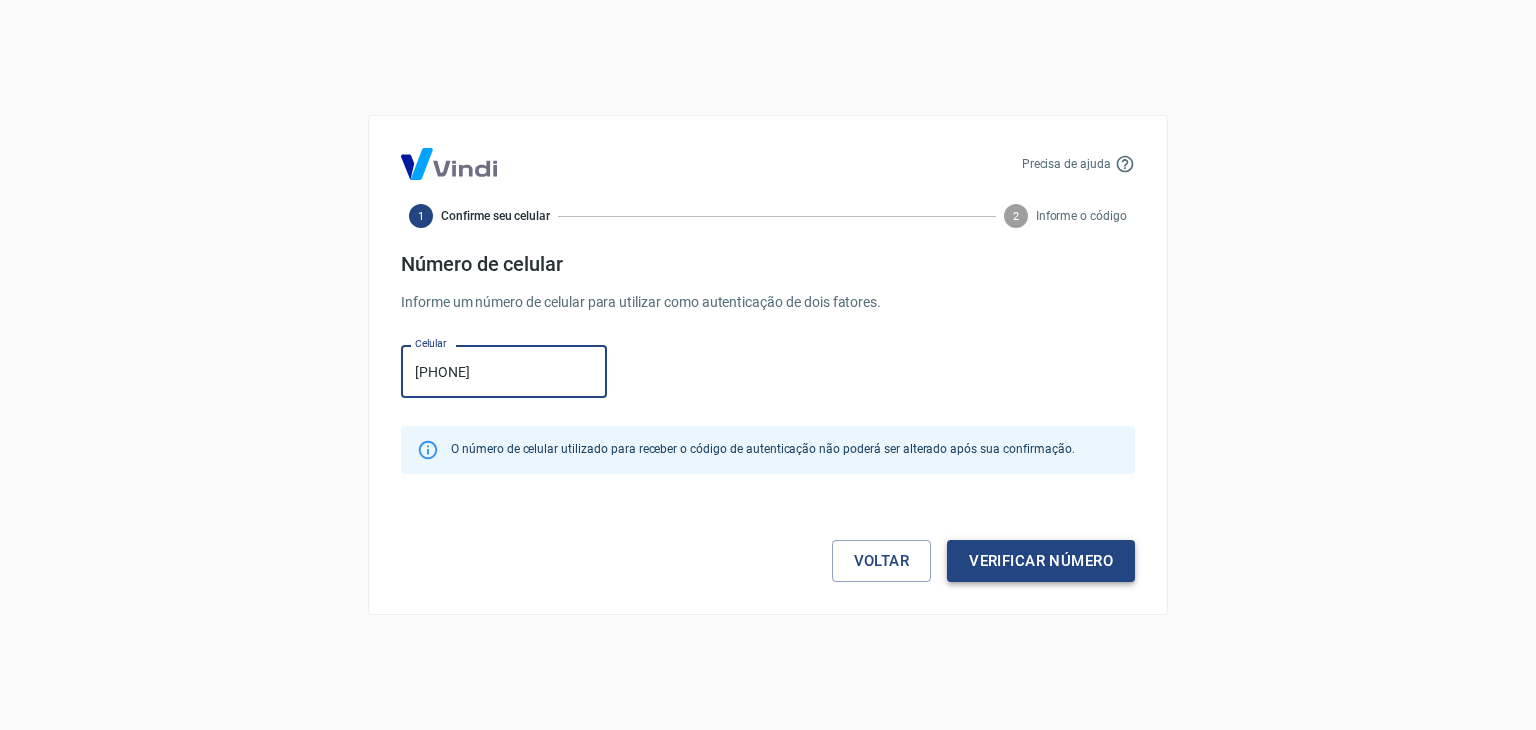 type on "(17) 99251-7034" 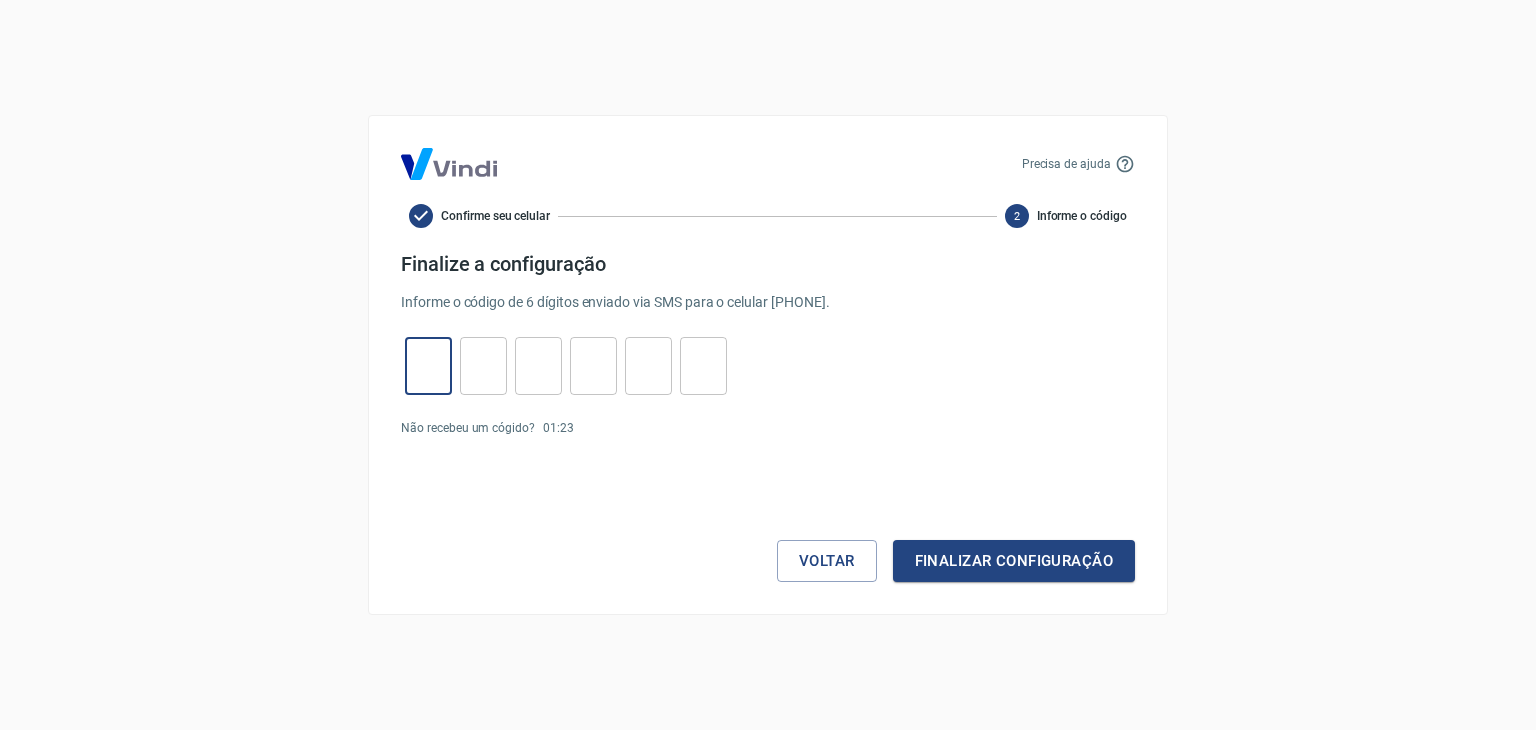 click at bounding box center (428, 366) 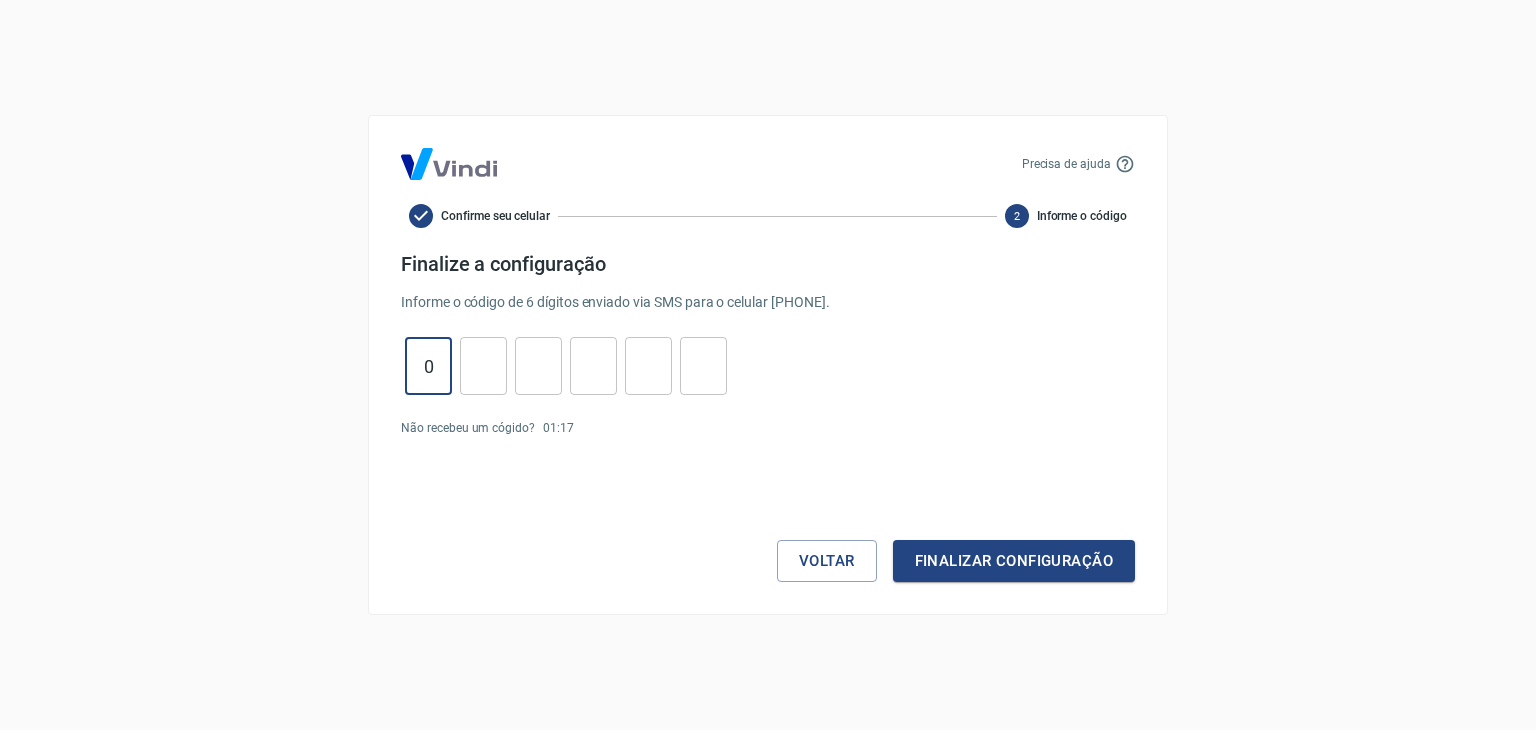type on "0" 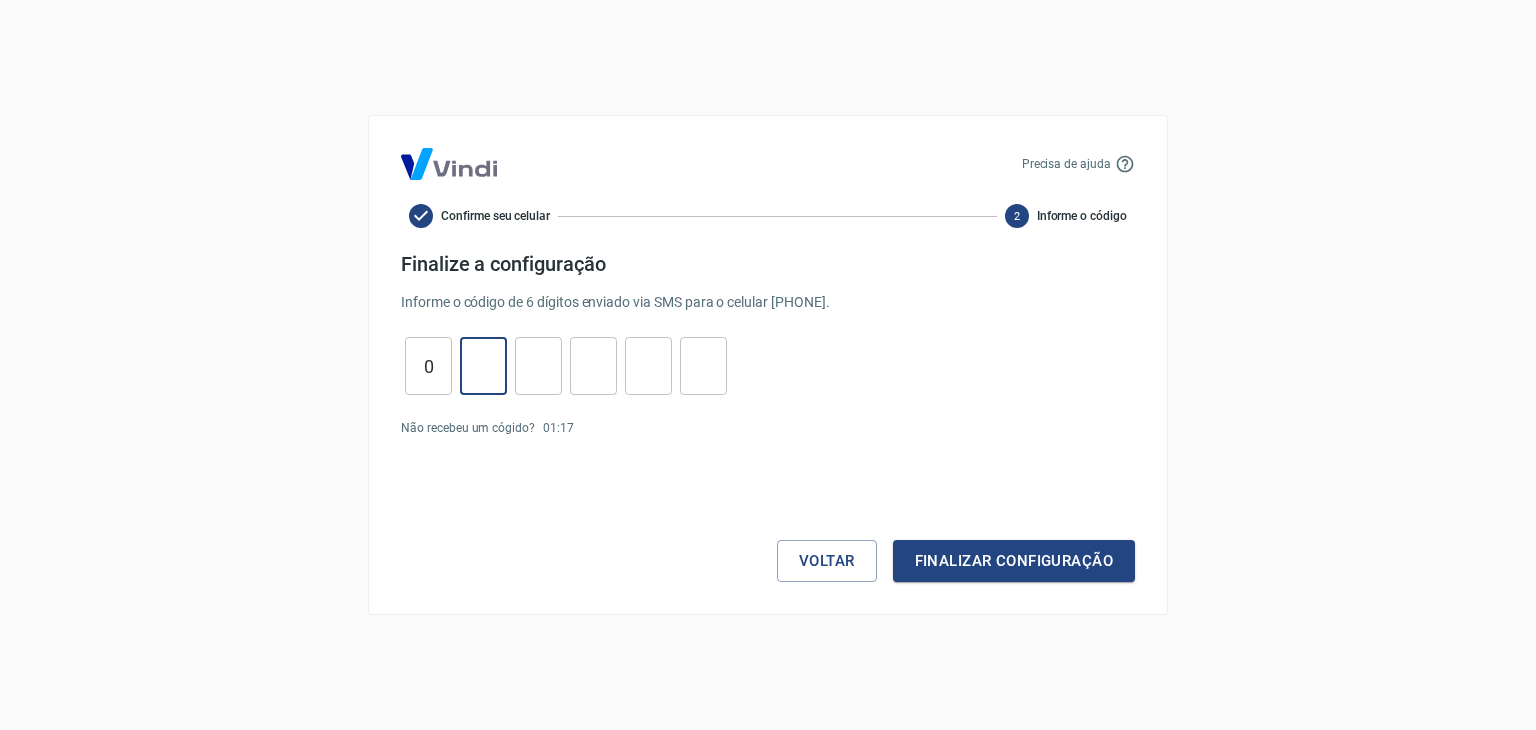 type on "1" 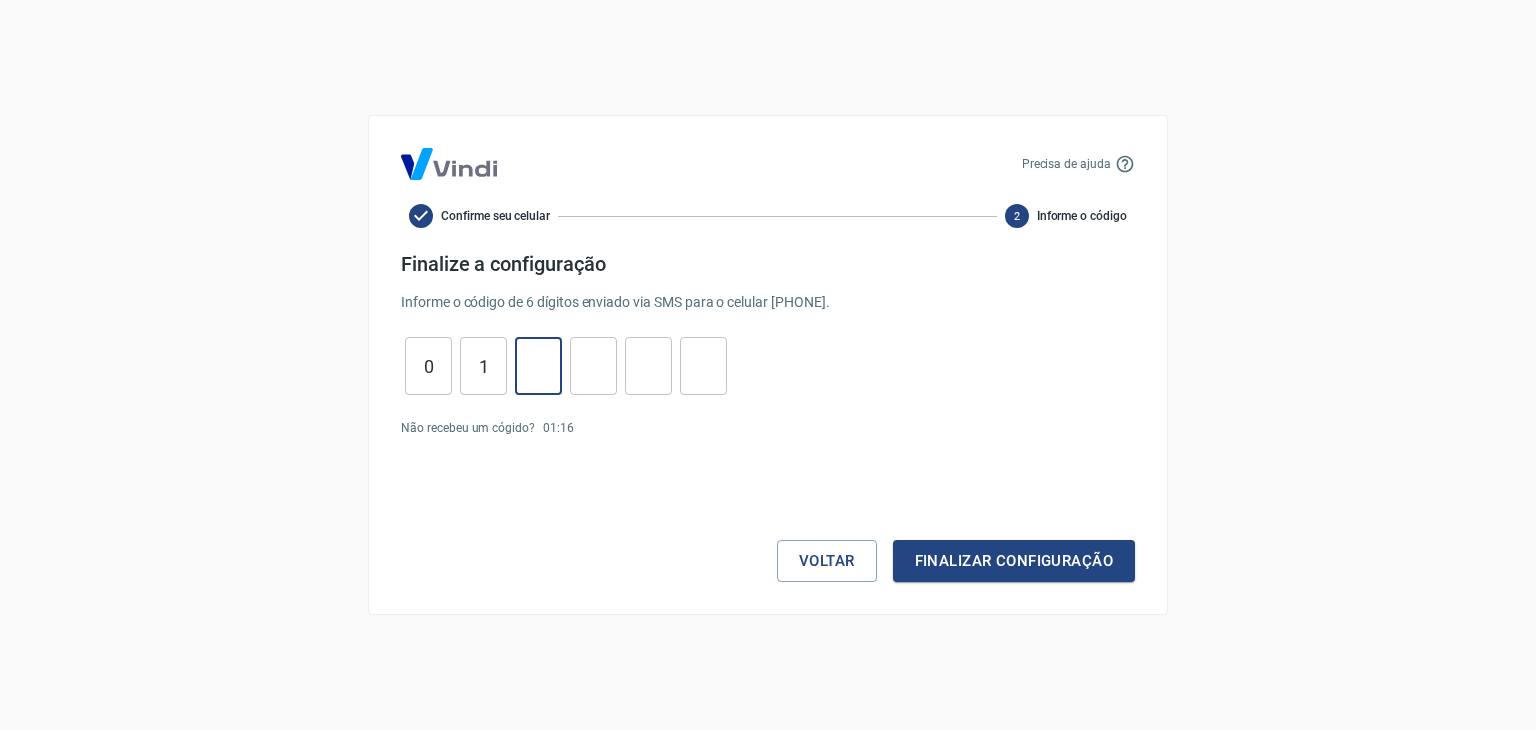 type on "3" 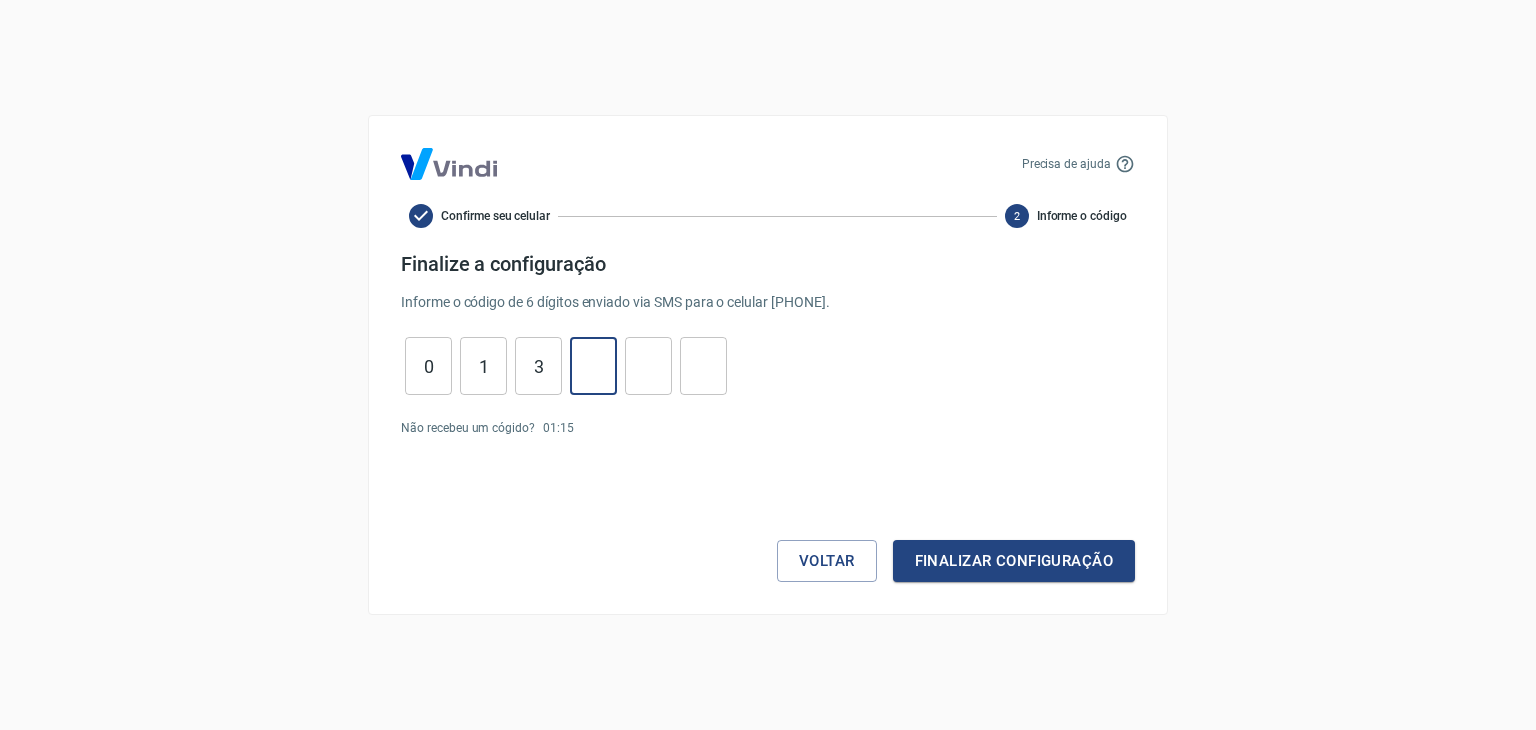 type on "7" 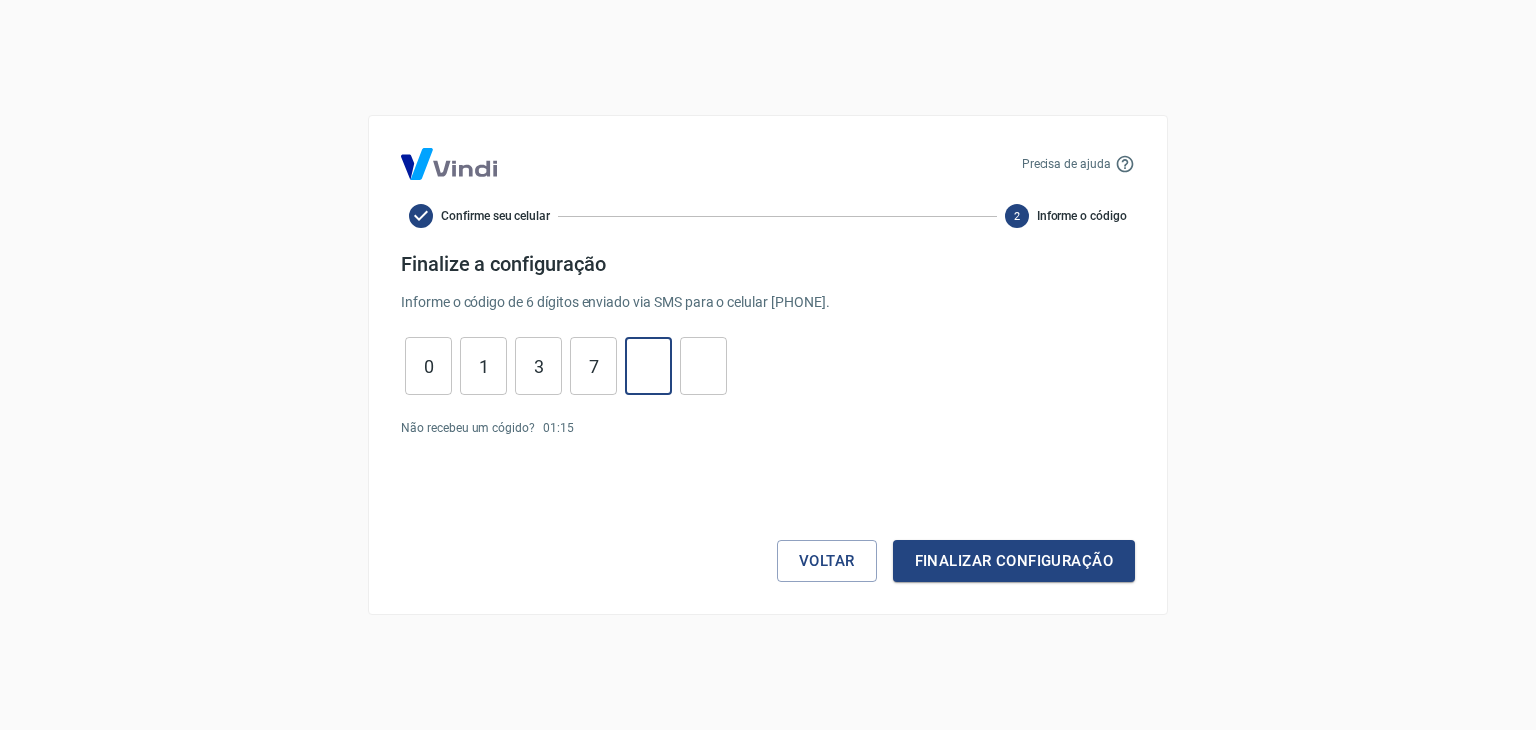 type on "4" 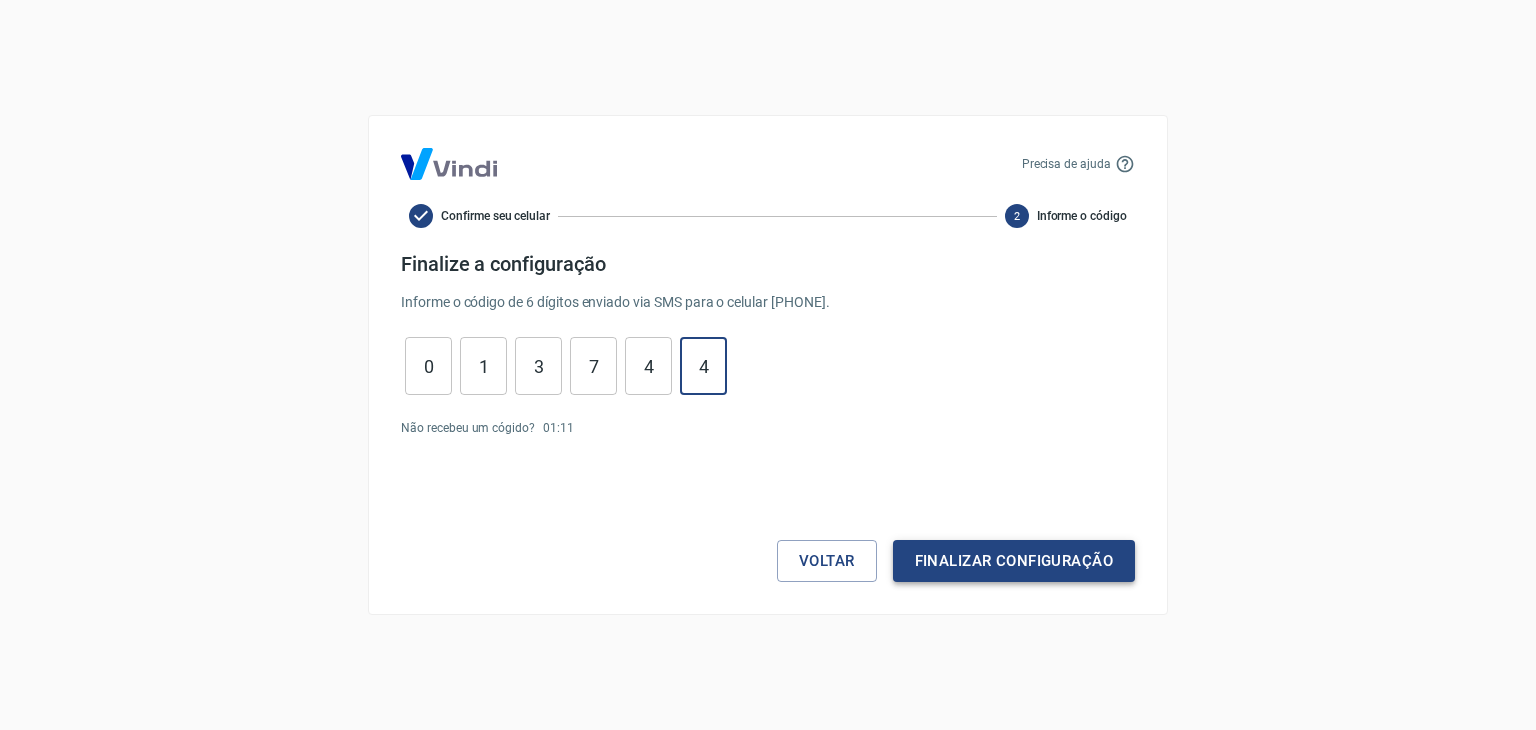 type on "4" 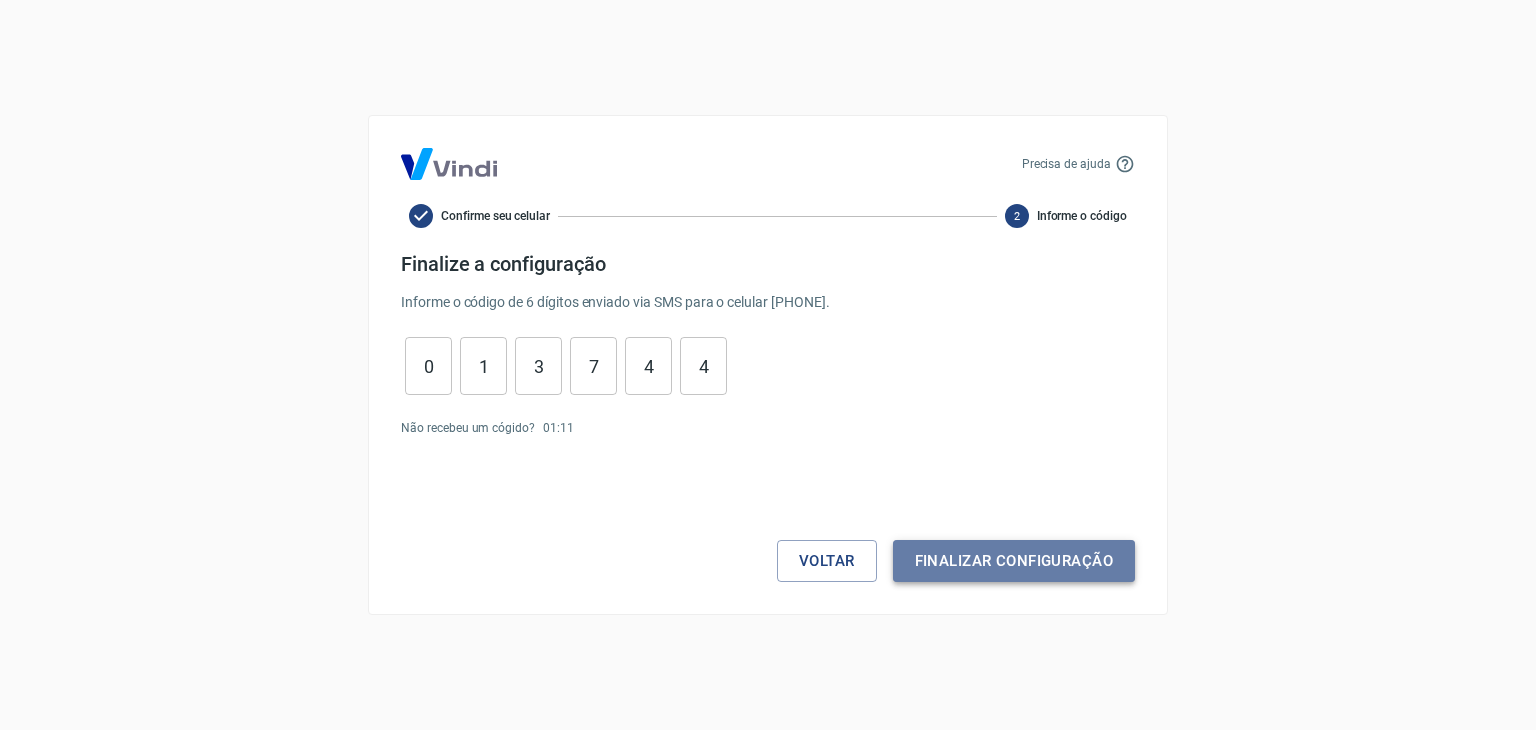click on "Finalizar configuração" at bounding box center (1014, 561) 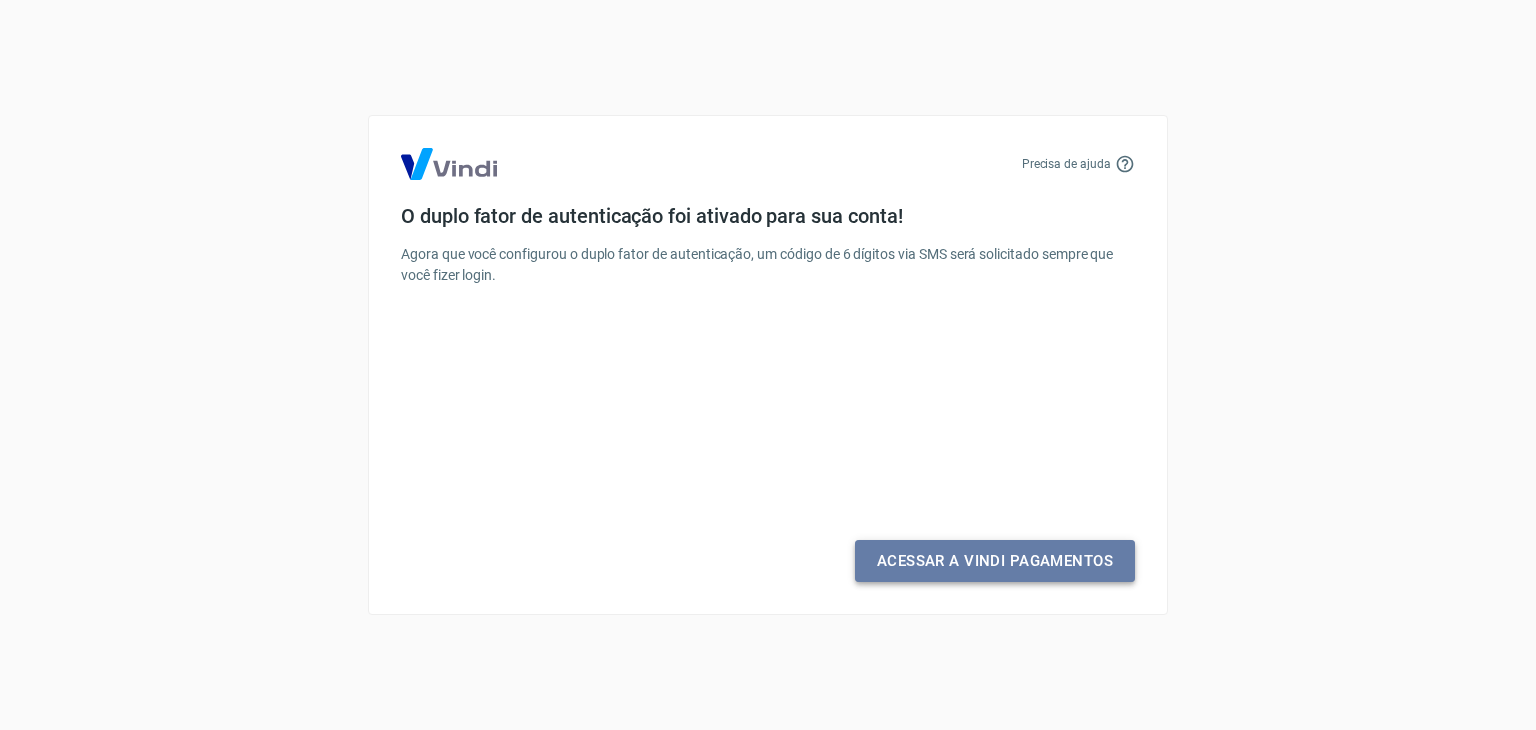 click on "Acessar a Vindi Pagamentos" at bounding box center [995, 561] 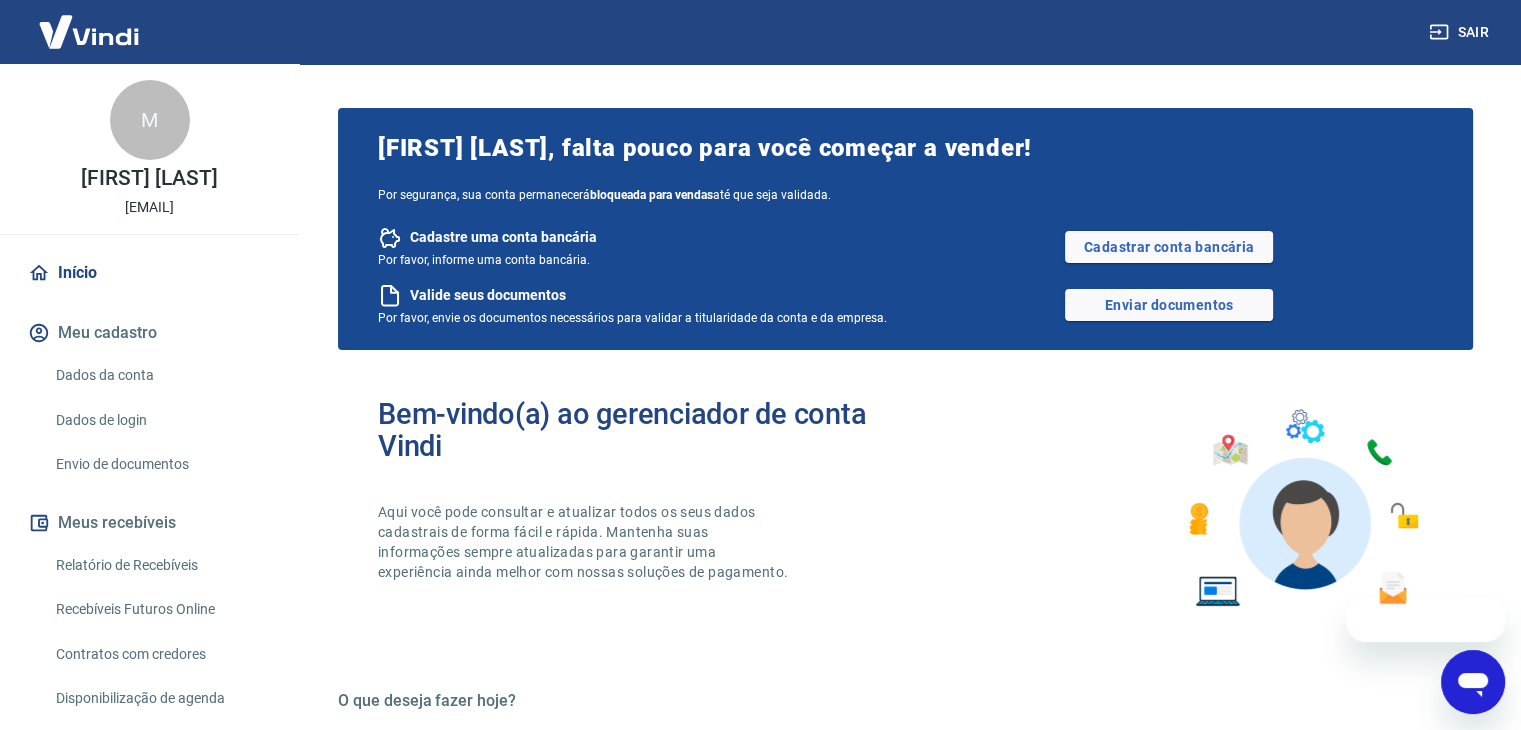 scroll, scrollTop: 0, scrollLeft: 0, axis: both 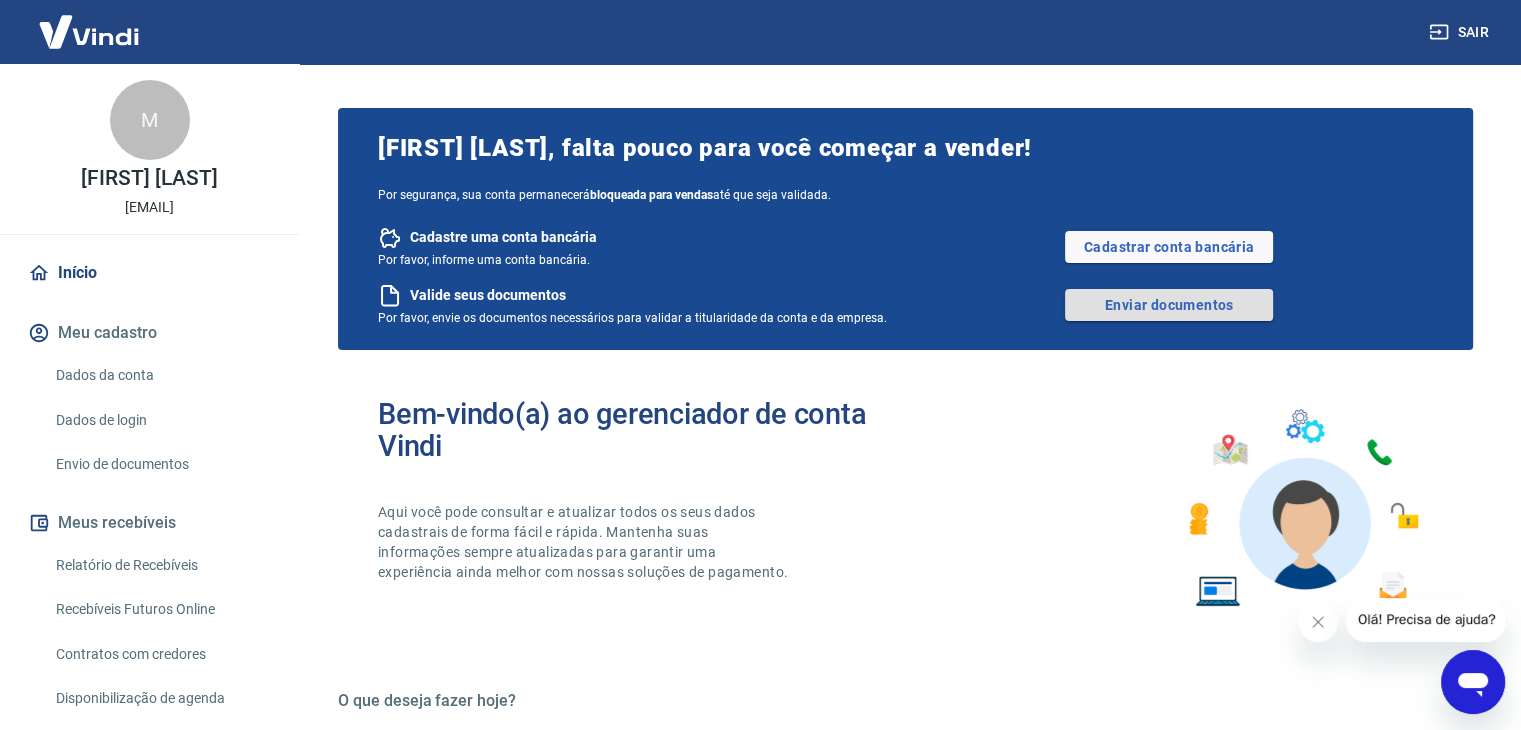 click on "Enviar documentos" at bounding box center (1169, 305) 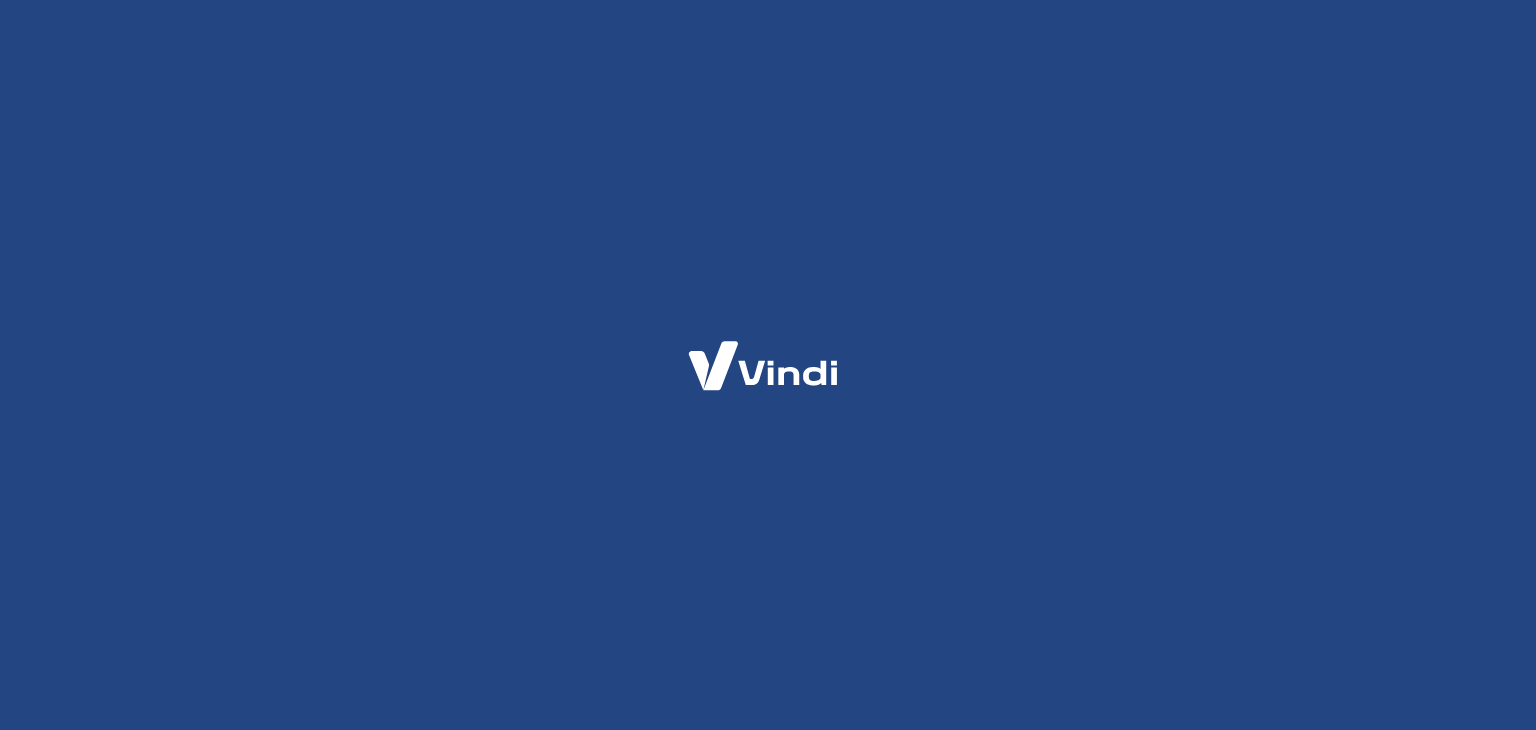 scroll, scrollTop: 0, scrollLeft: 0, axis: both 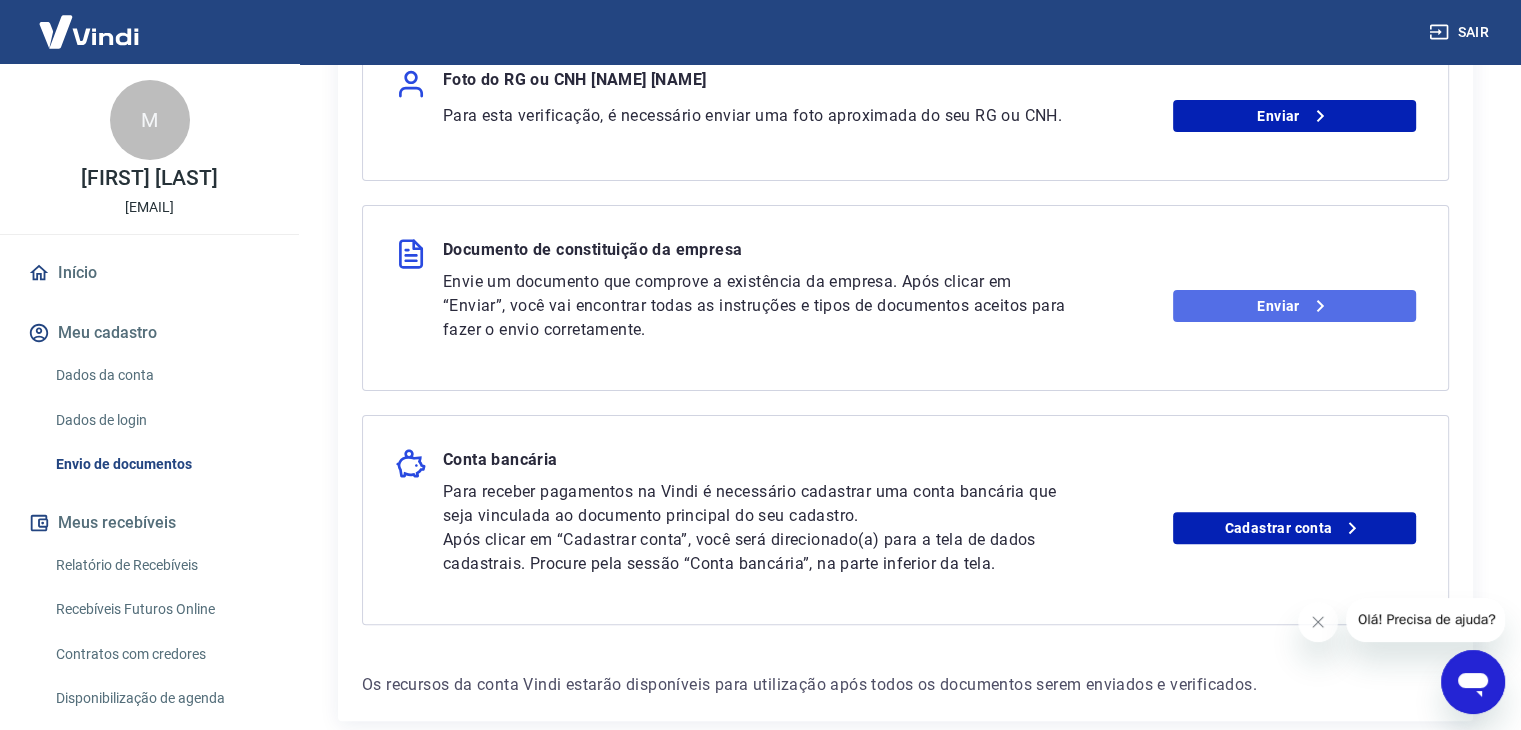 click on "Enviar" at bounding box center [1294, 306] 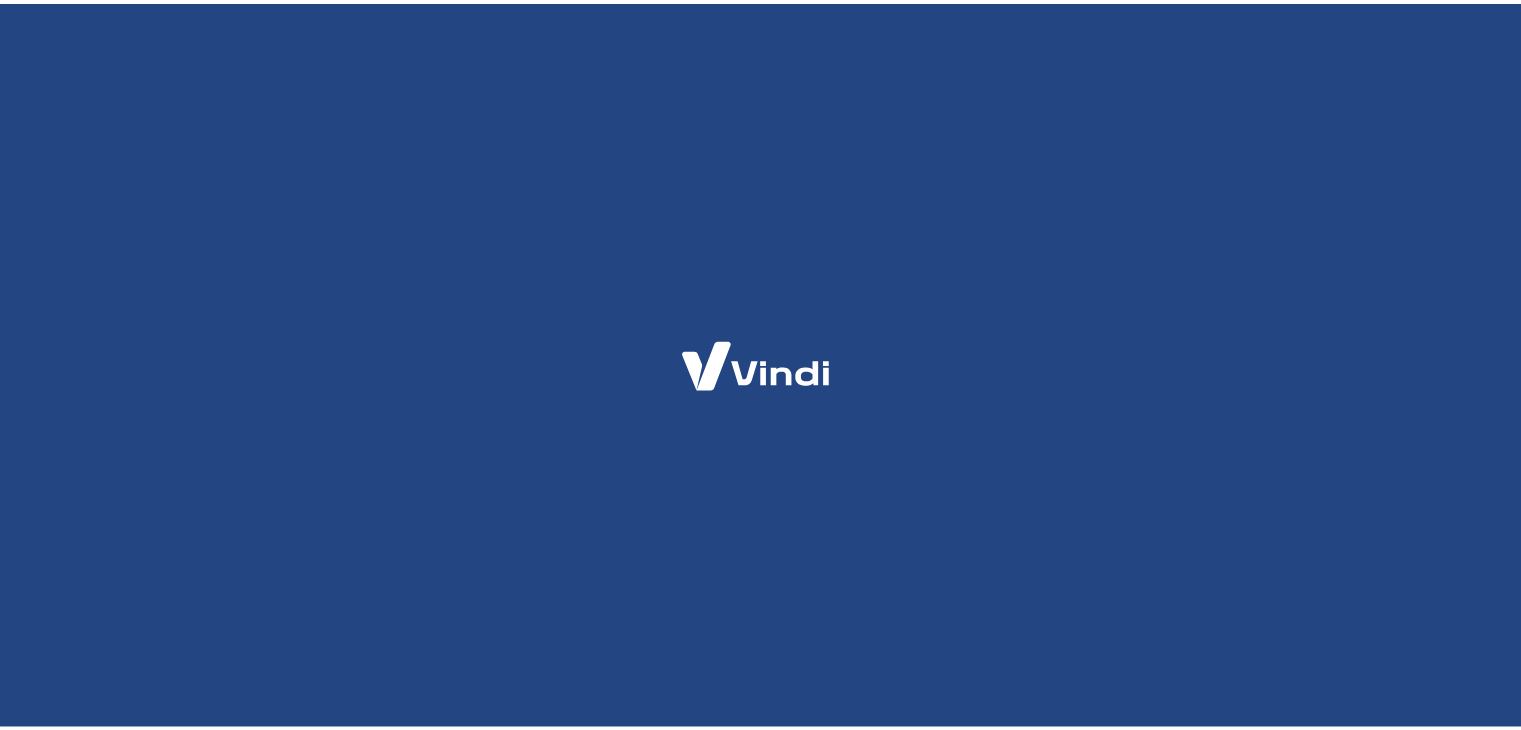 scroll, scrollTop: 0, scrollLeft: 0, axis: both 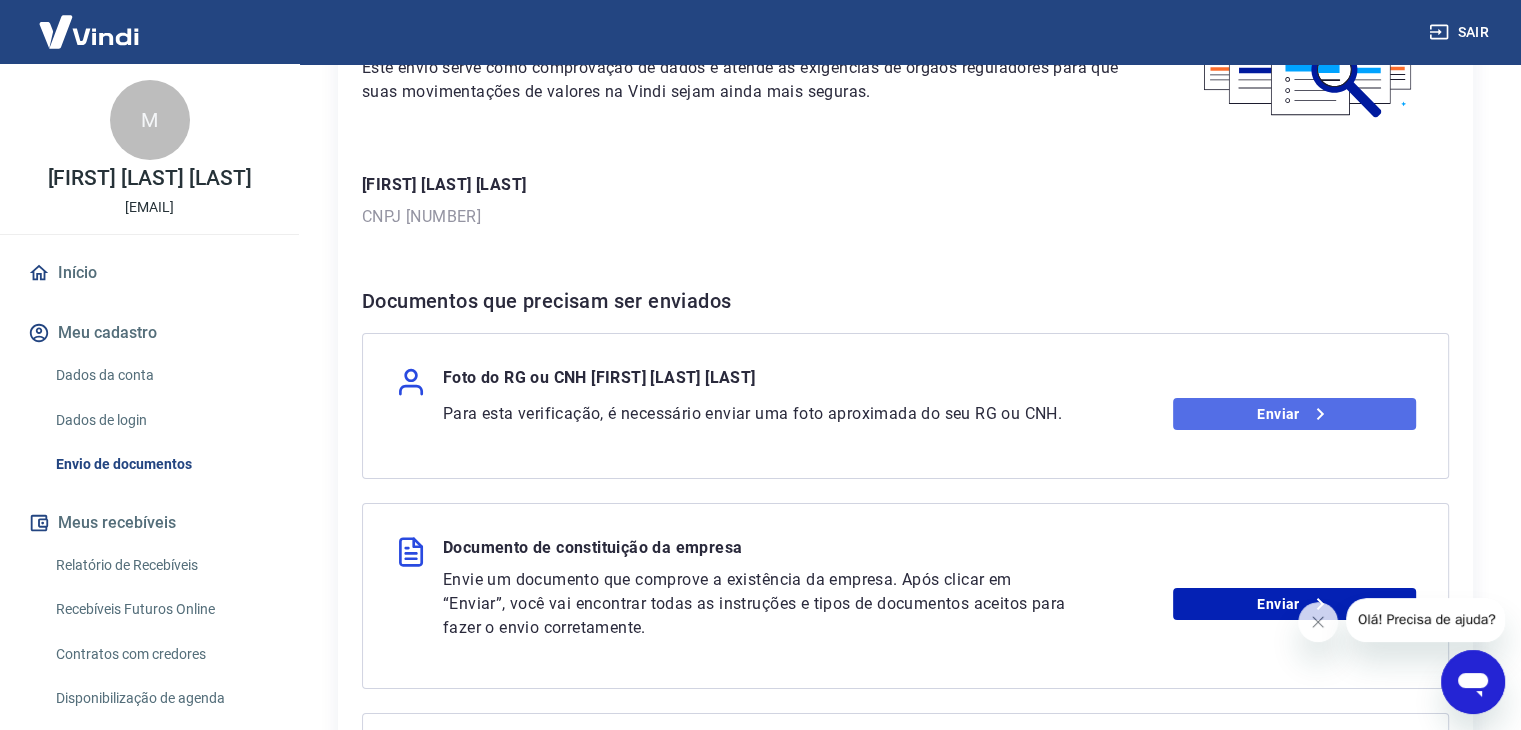 click on "Enviar" at bounding box center (1294, 414) 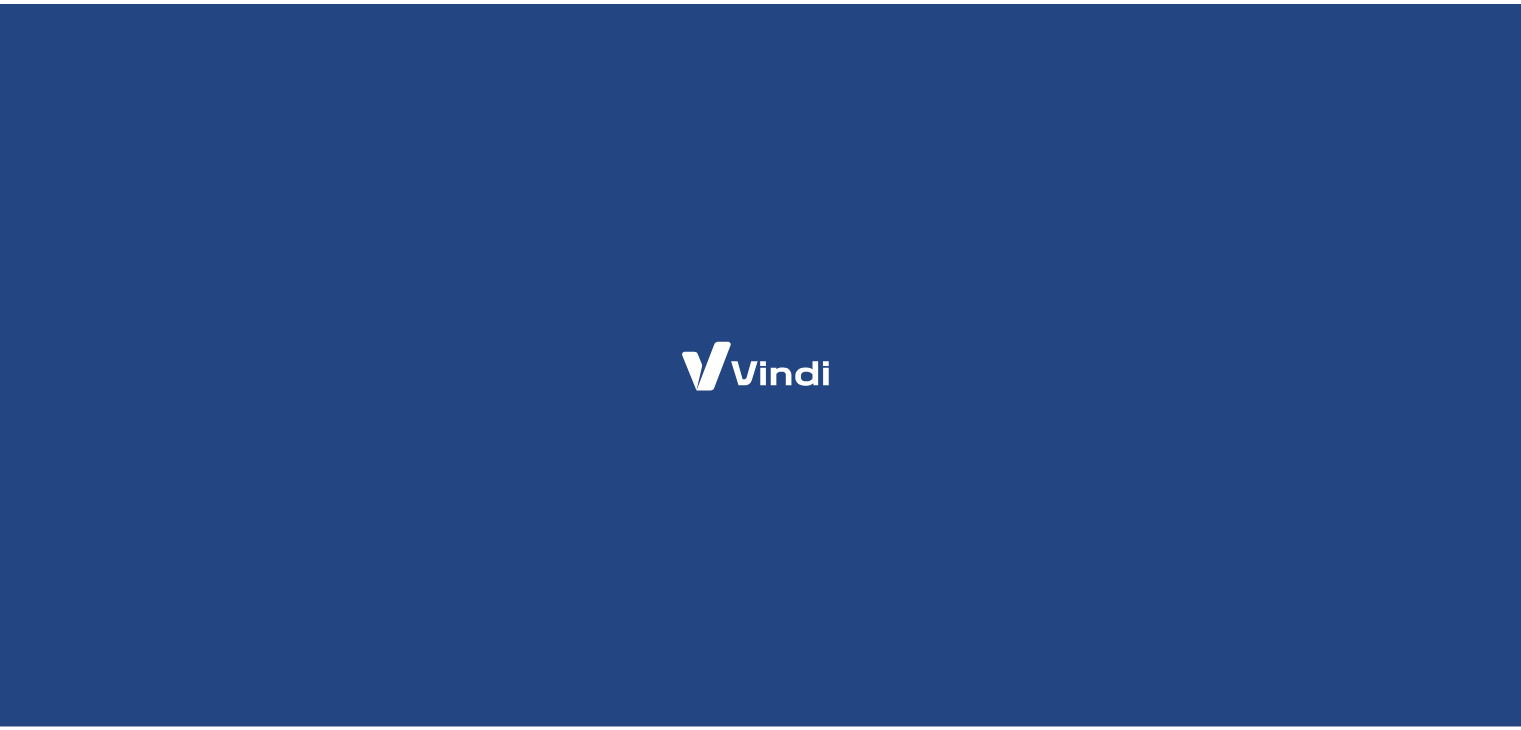 scroll, scrollTop: 0, scrollLeft: 0, axis: both 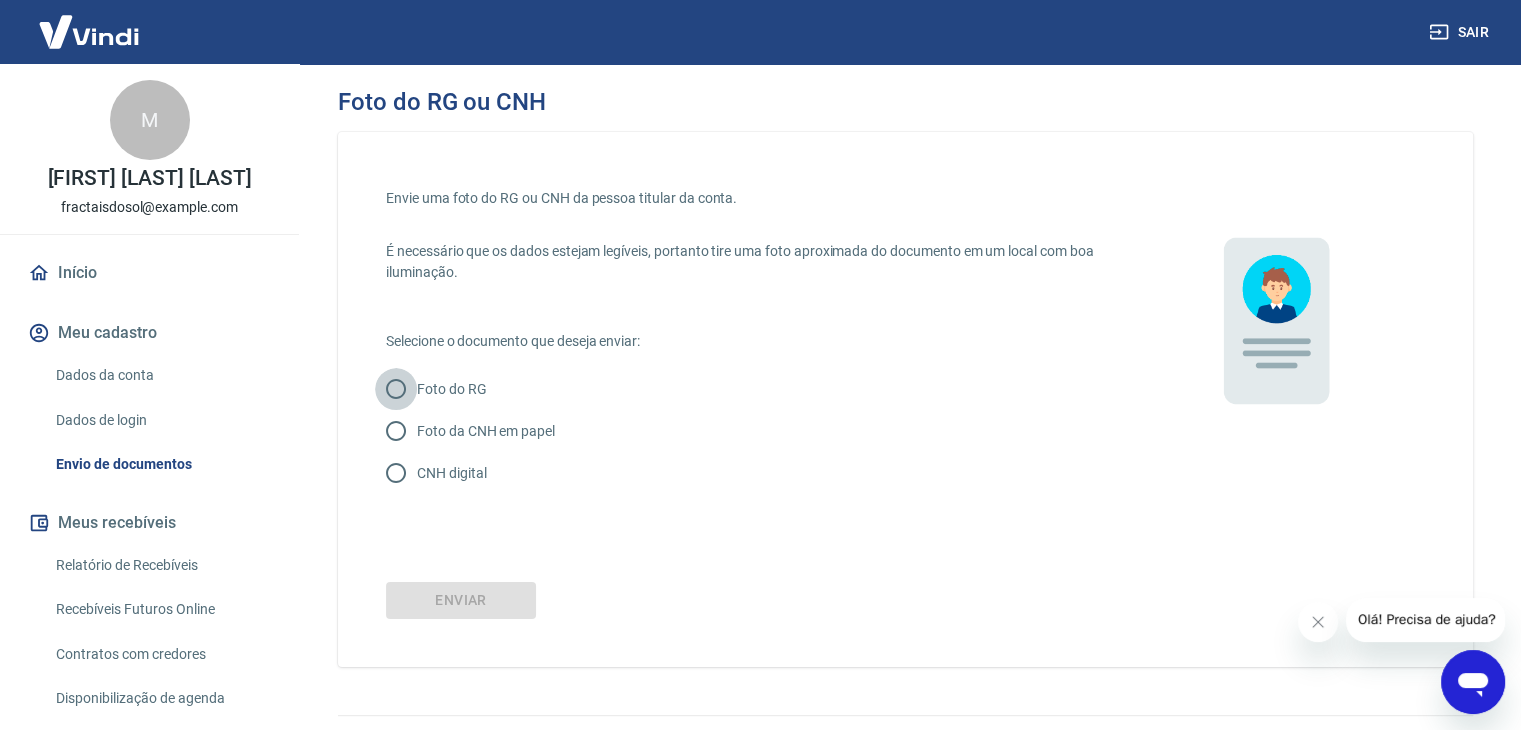 click on "Foto do RG" at bounding box center [396, 389] 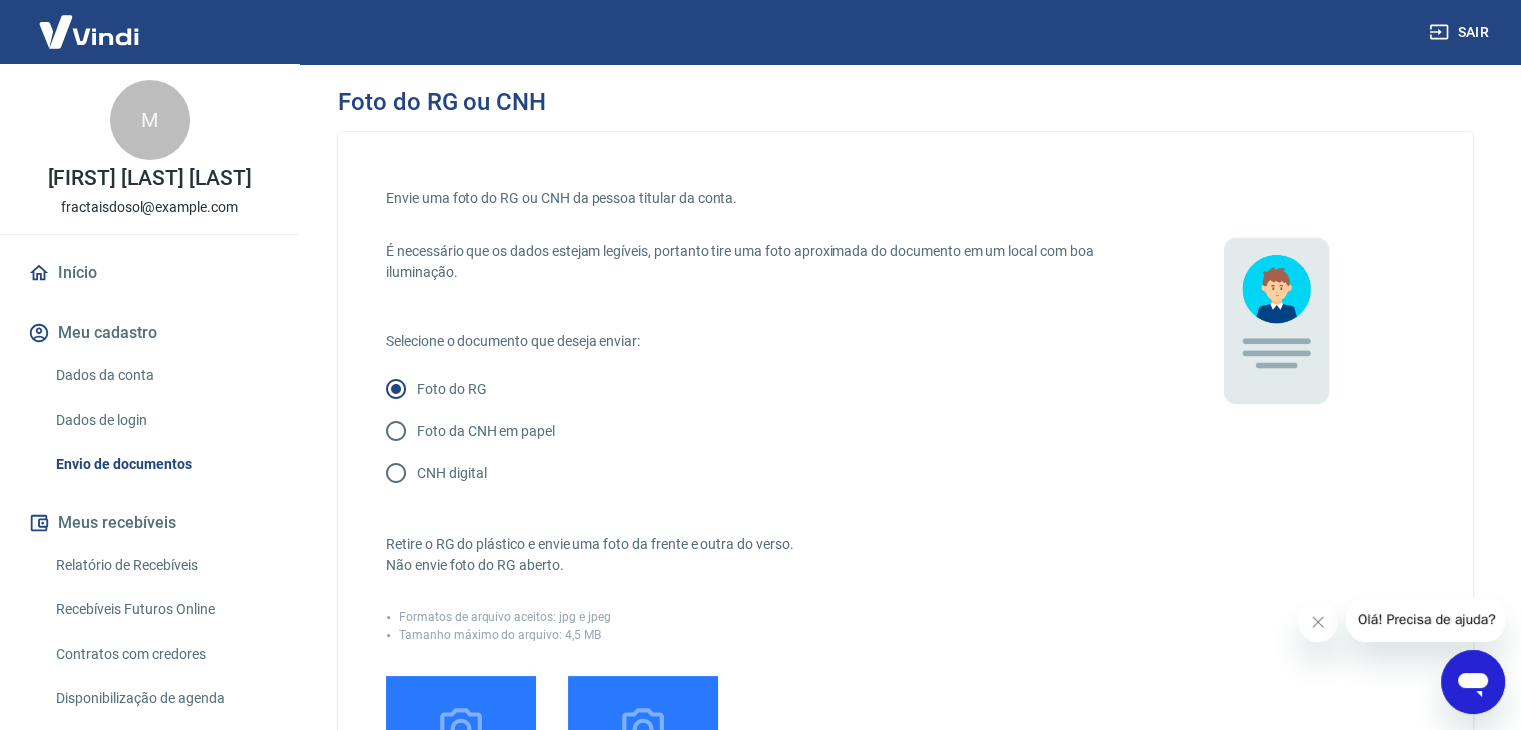 click on "Foto do RG" at bounding box center (452, 389) 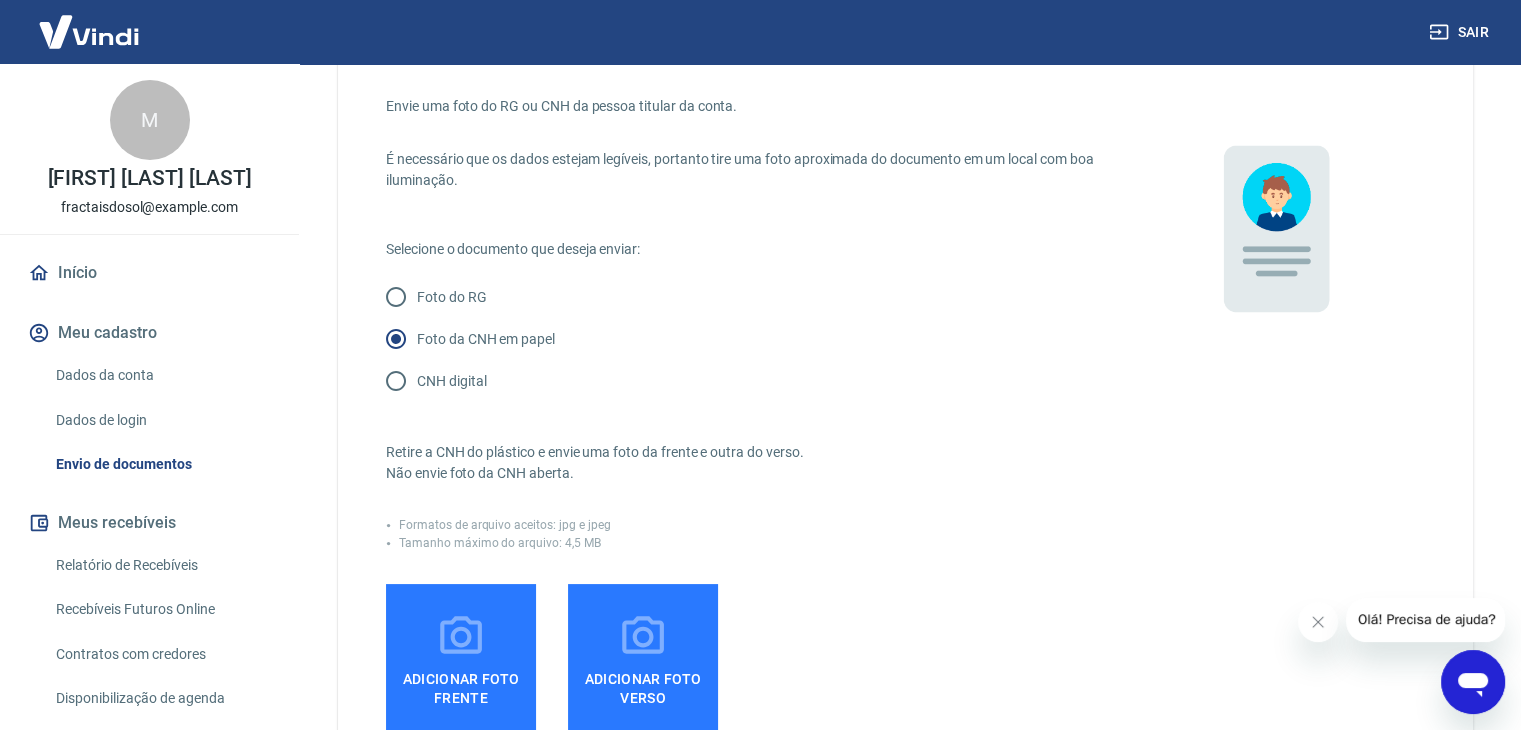 scroll, scrollTop: 200, scrollLeft: 0, axis: vertical 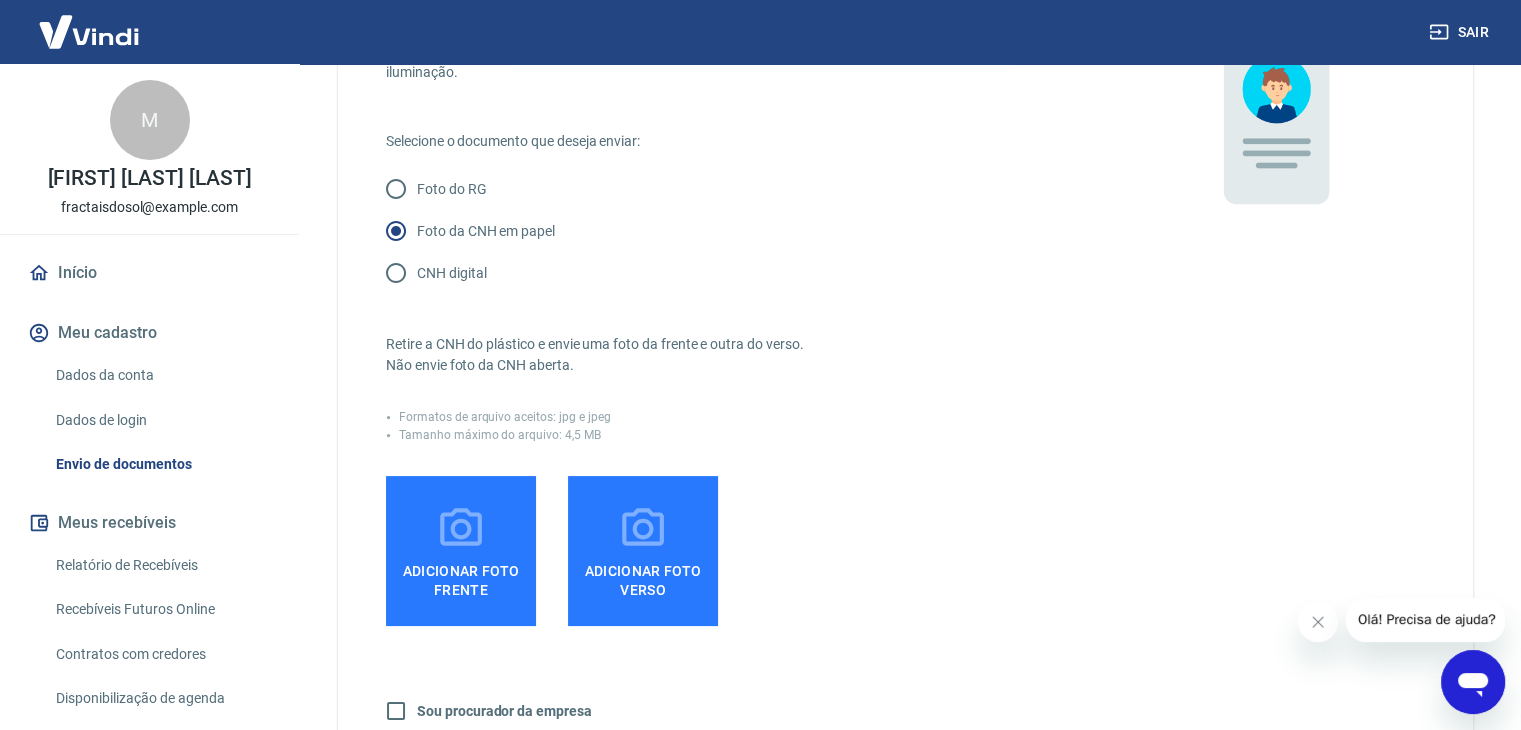 click on "CNH digital" at bounding box center (742, 273) 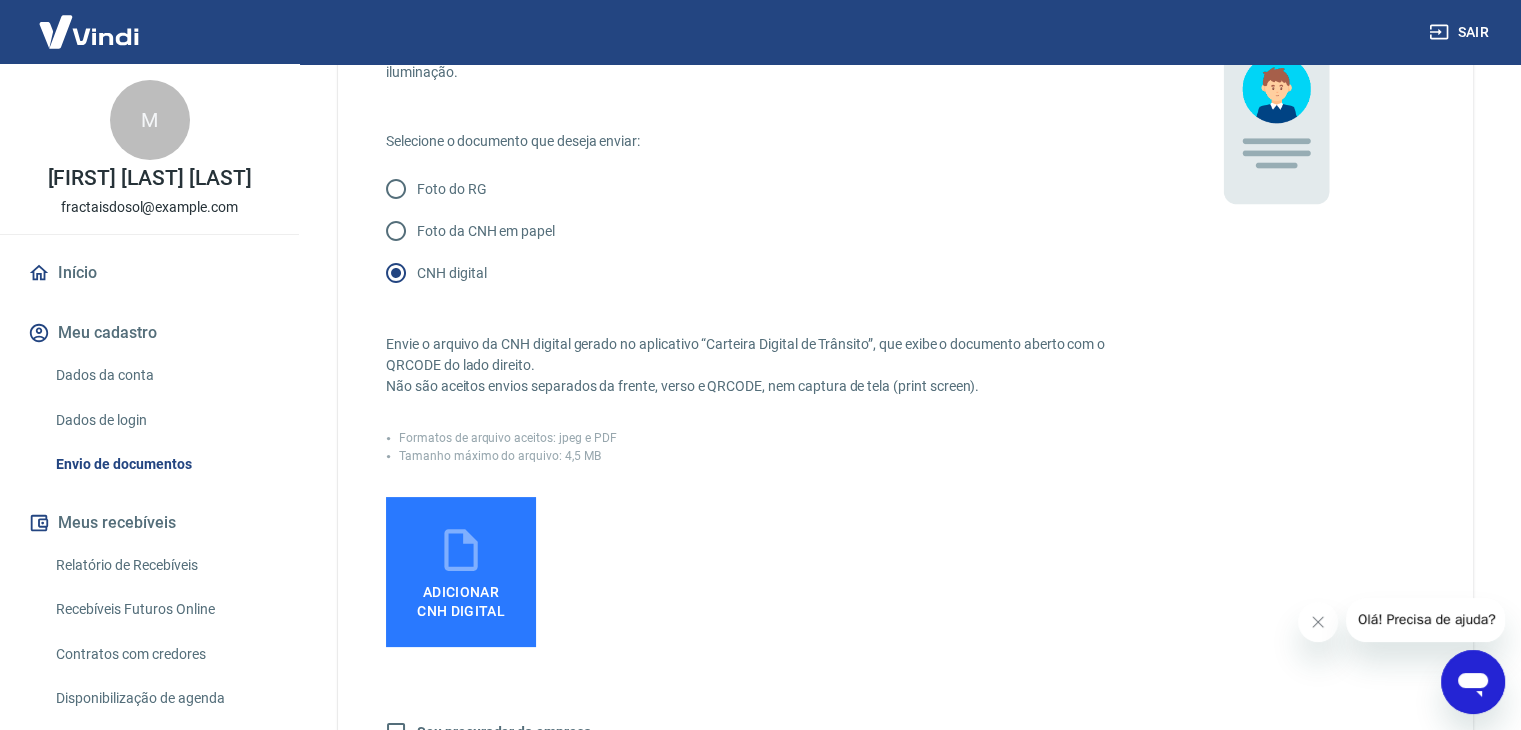 click on "Adicionar   CNH Digital" at bounding box center [461, 602] 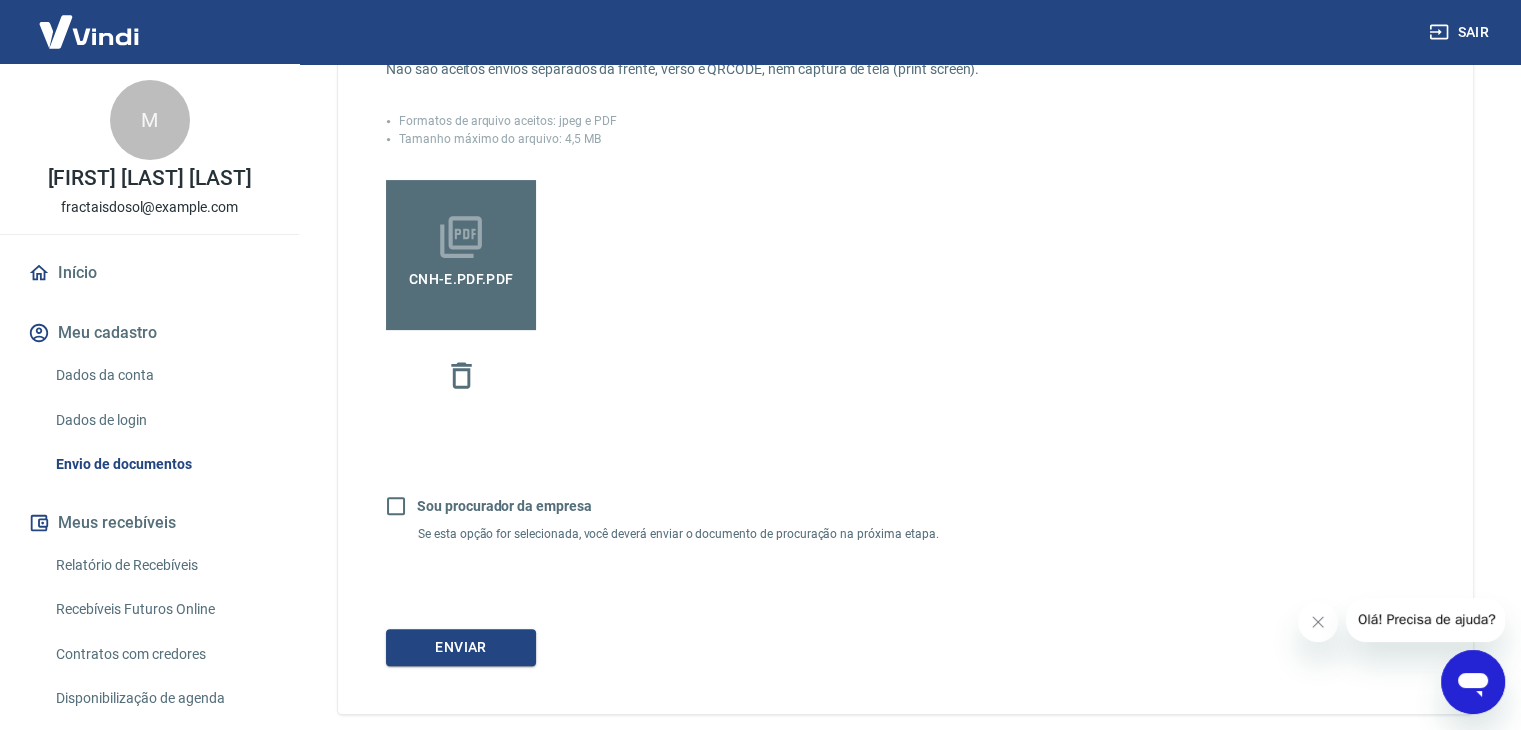 scroll, scrollTop: 610, scrollLeft: 0, axis: vertical 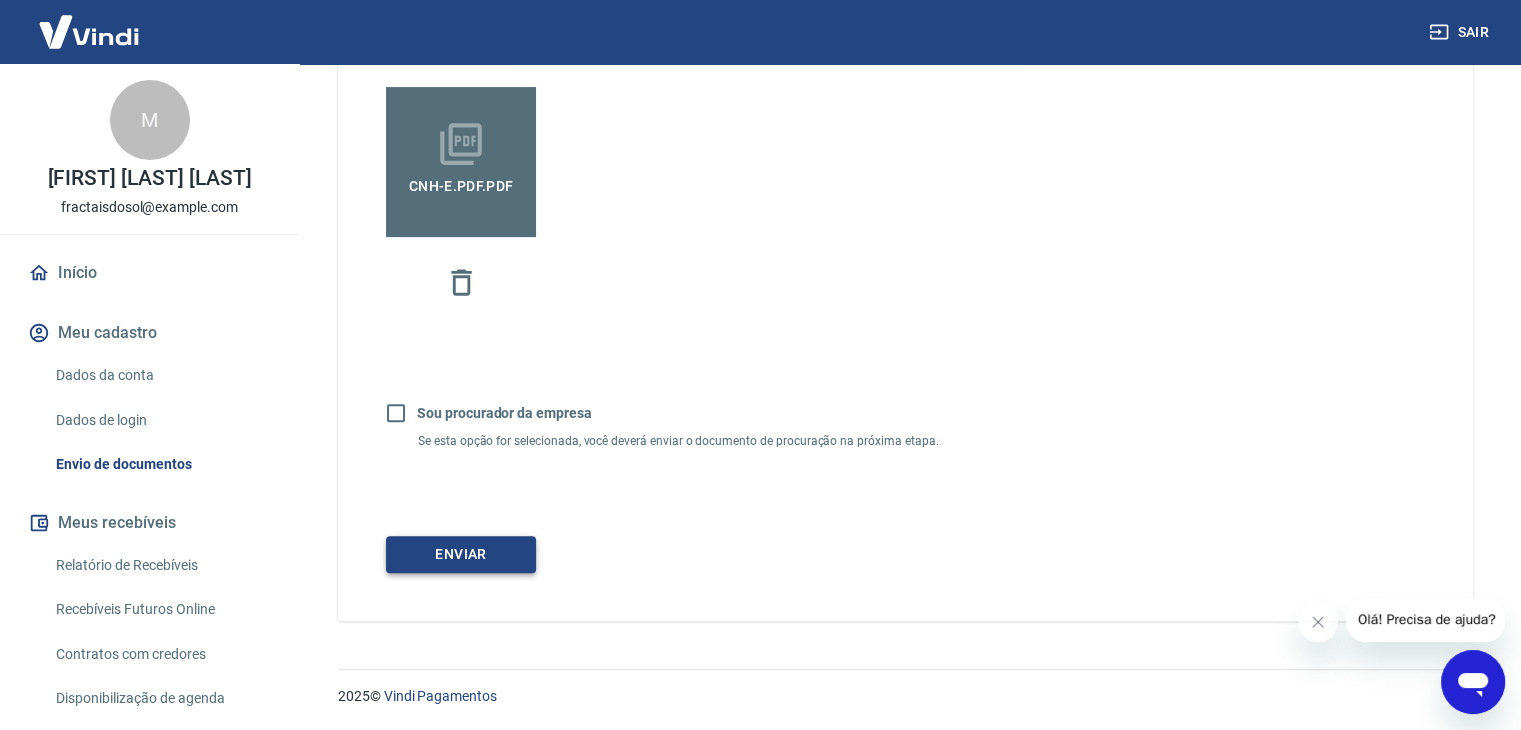 click on "Enviar" at bounding box center (461, 554) 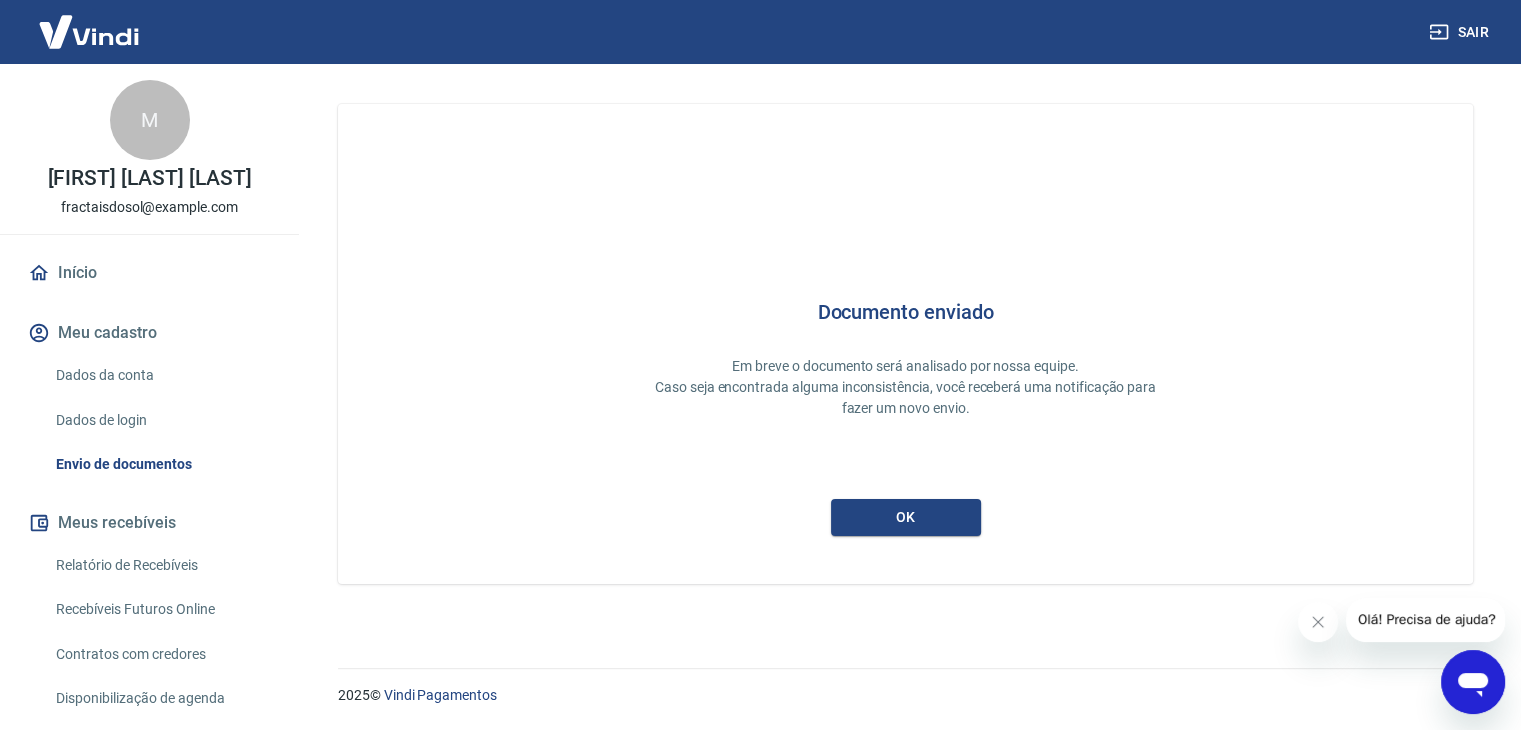 scroll, scrollTop: 0, scrollLeft: 0, axis: both 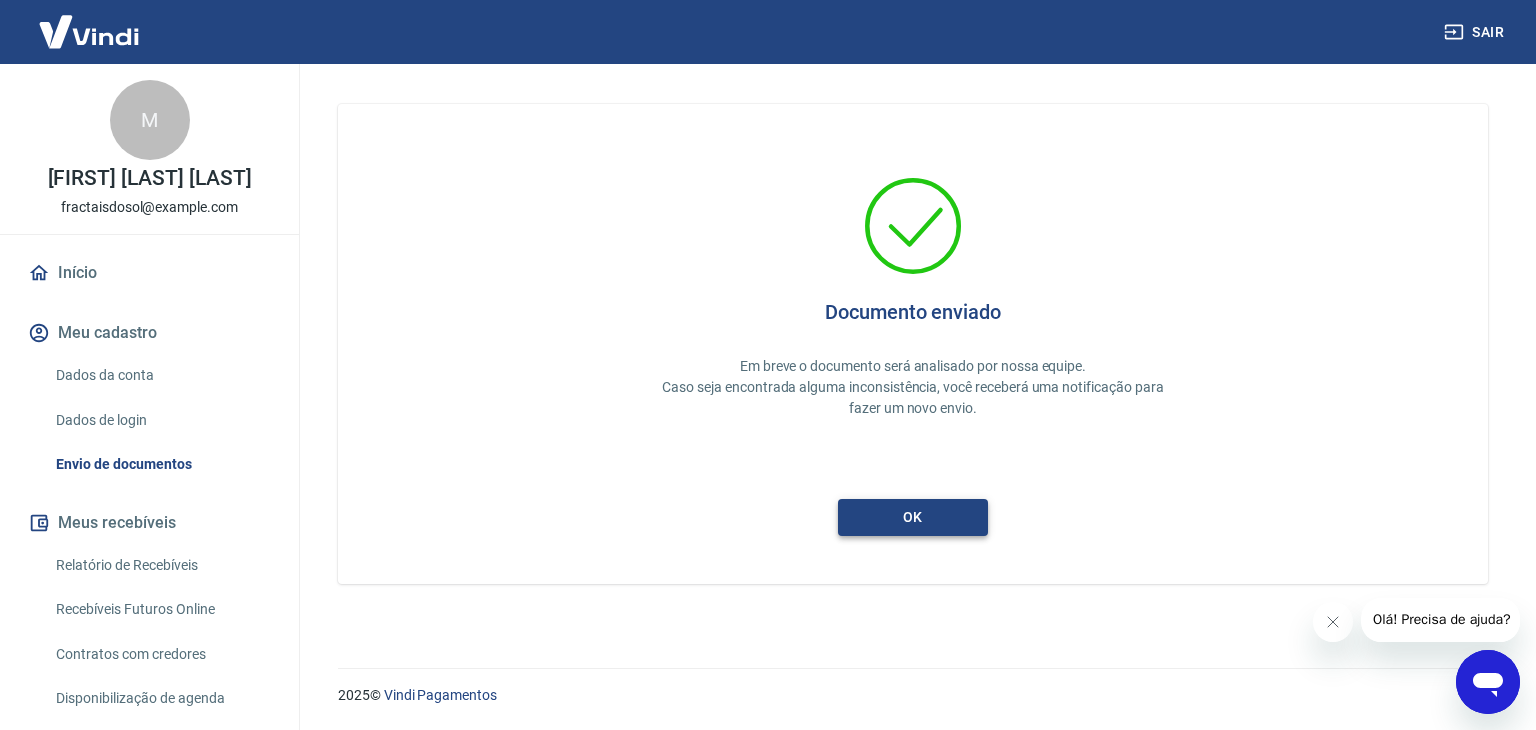 click on "ok" at bounding box center (913, 517) 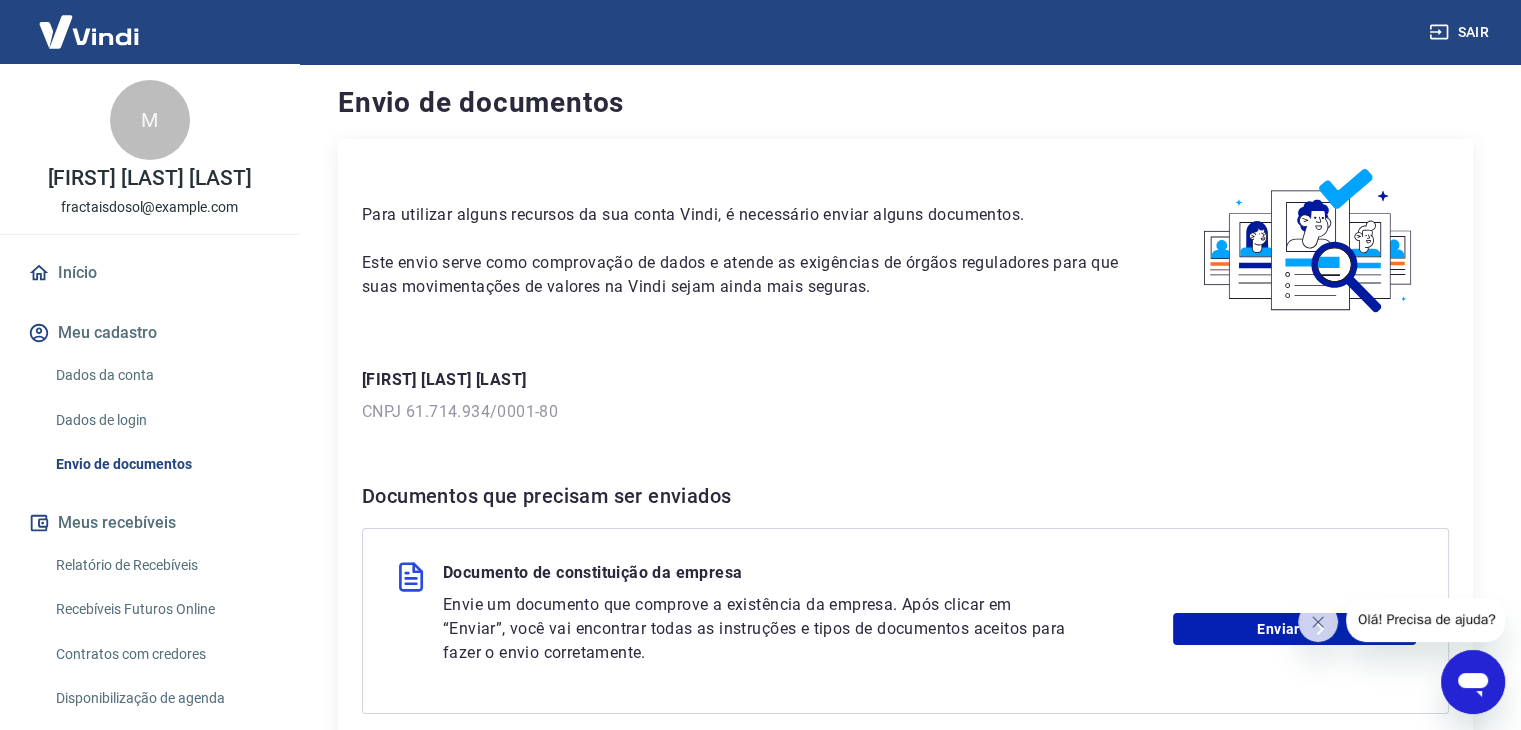 scroll, scrollTop: 200, scrollLeft: 0, axis: vertical 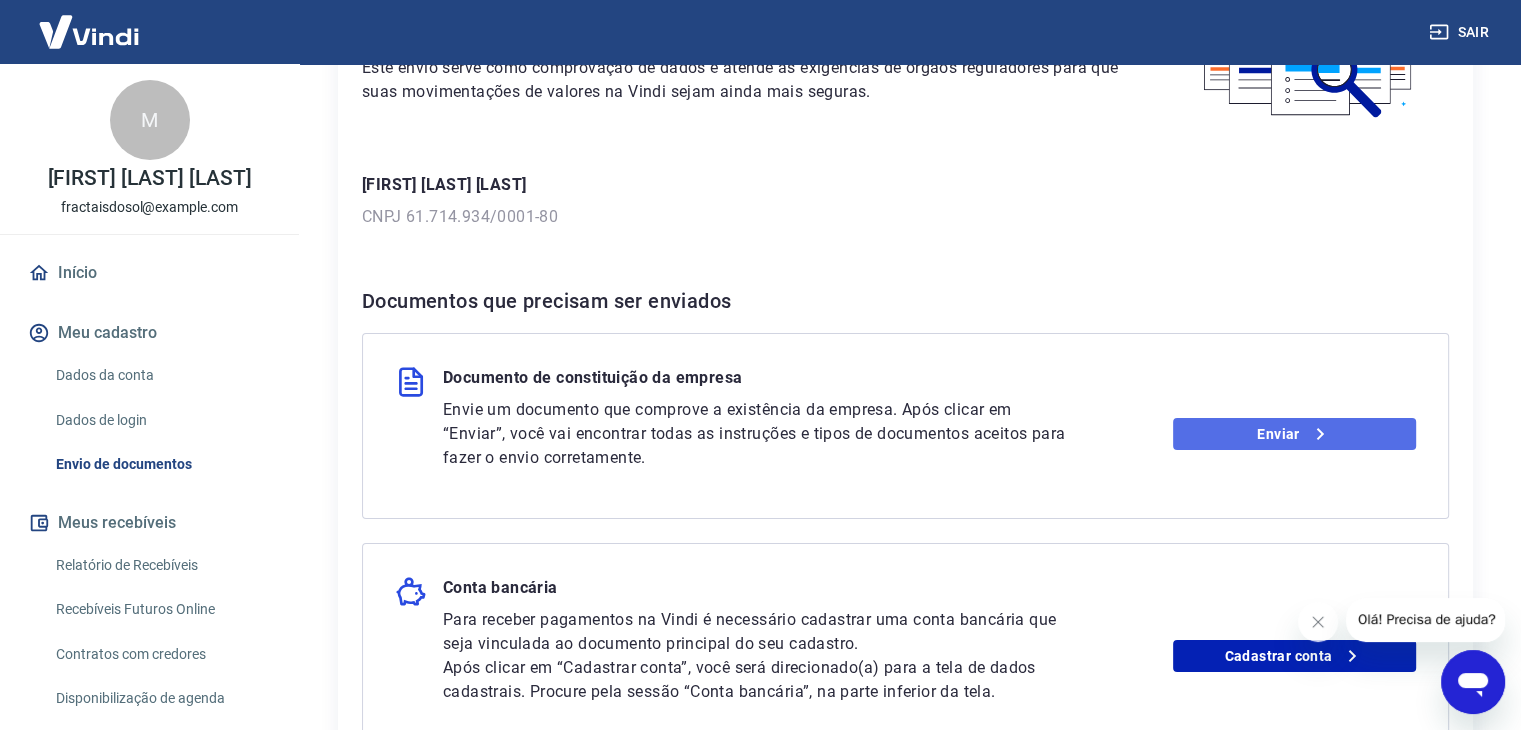 click on "Enviar" at bounding box center (1294, 434) 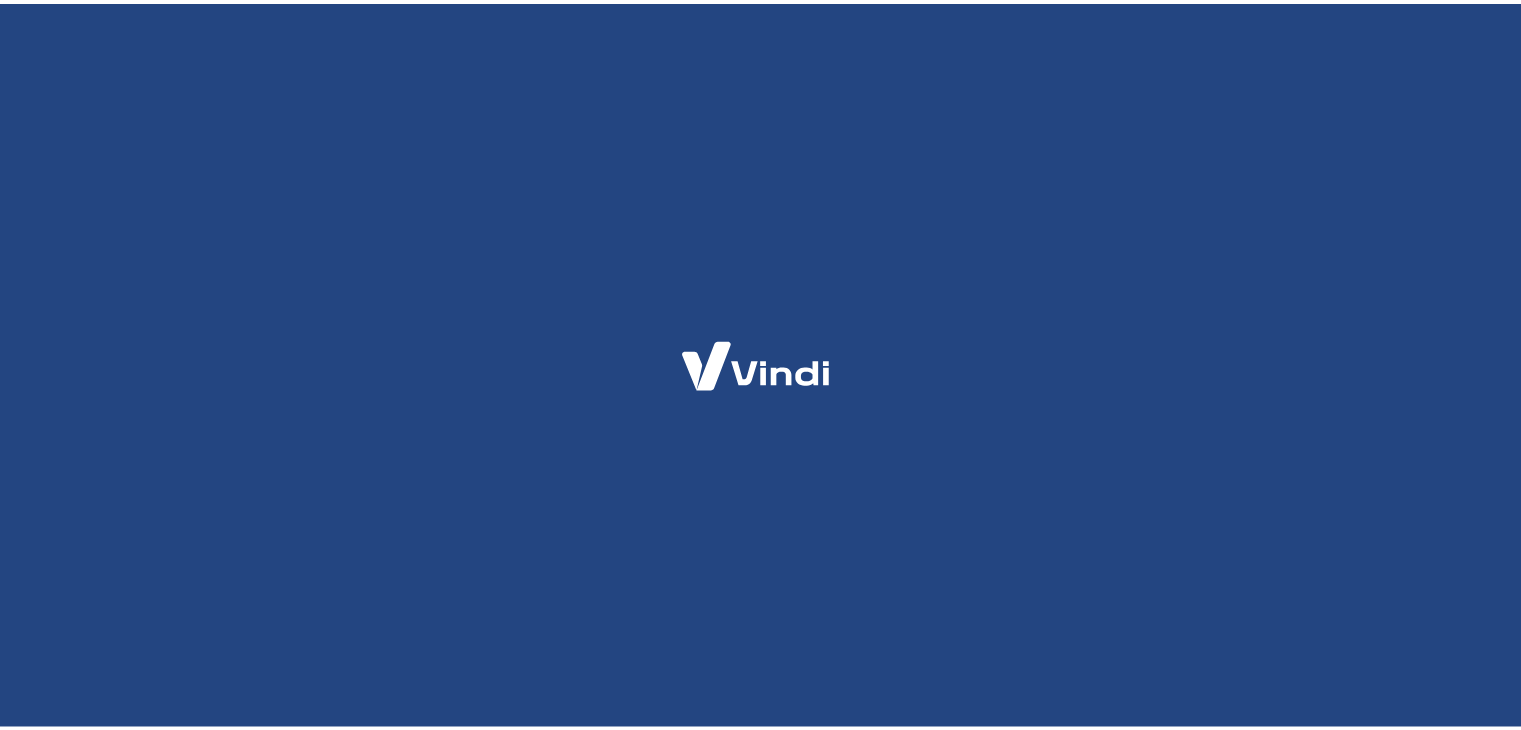 scroll, scrollTop: 0, scrollLeft: 0, axis: both 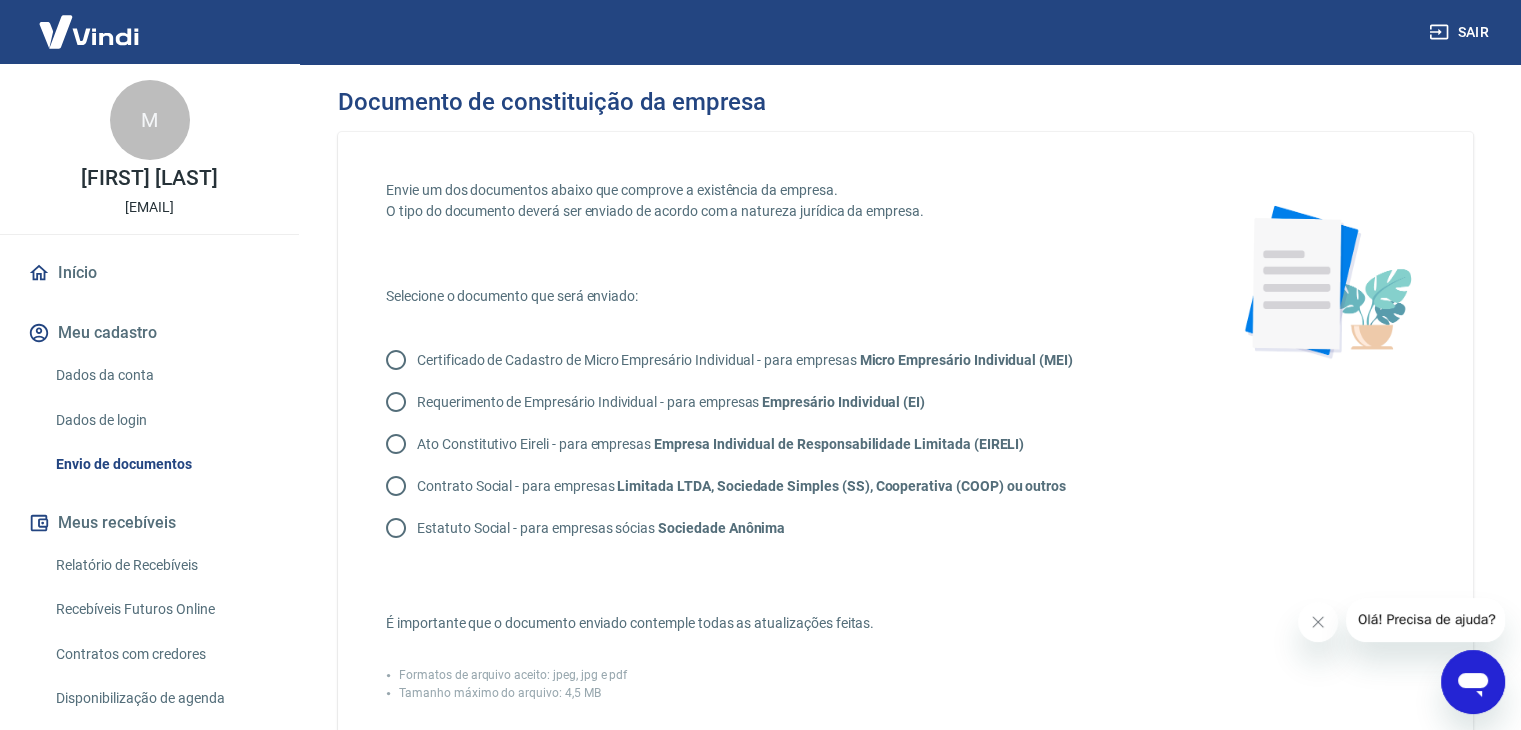 click on "Certificado de Cadastro de Micro Empresário Individual - para empresas   Micro Empresário Individual (MEI)" at bounding box center [745, 360] 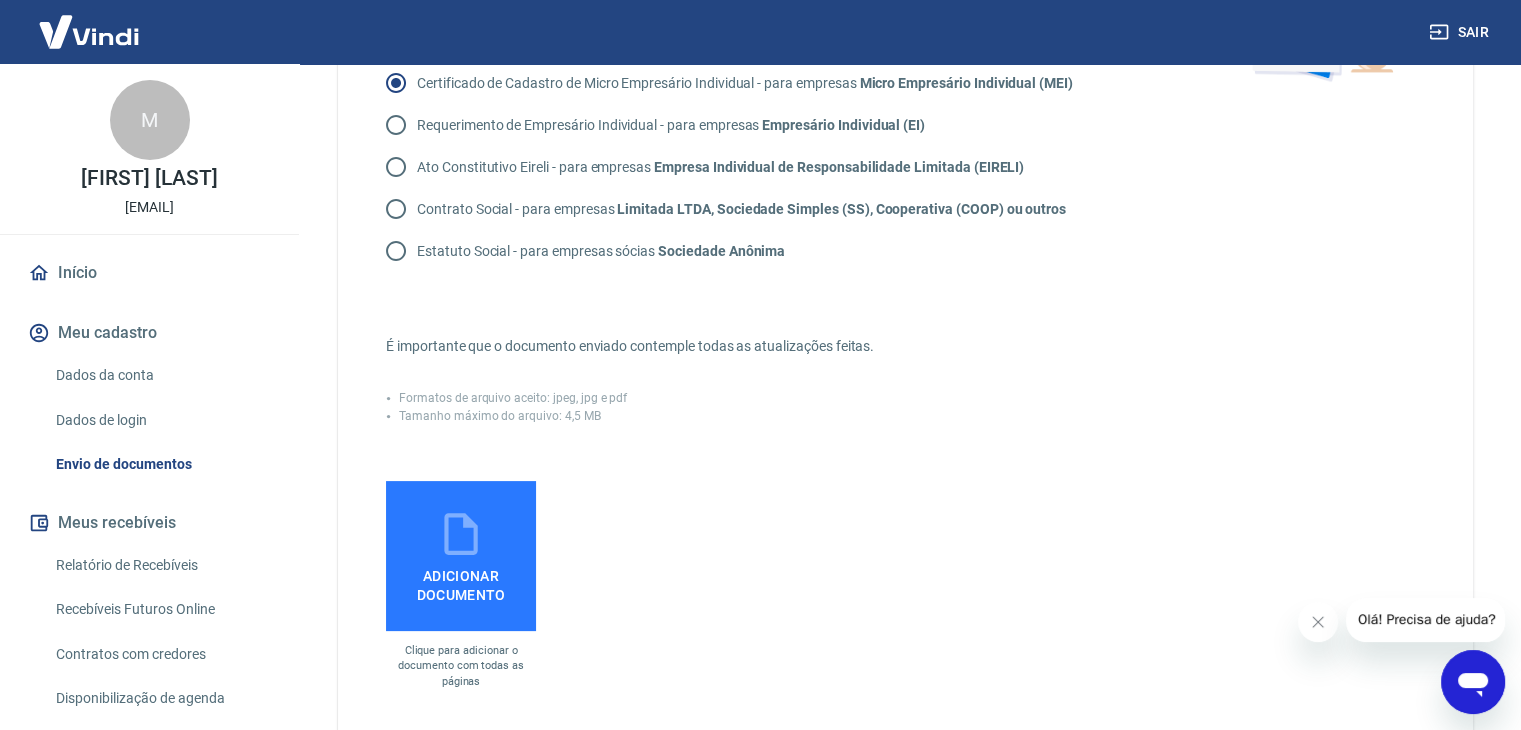 scroll, scrollTop: 300, scrollLeft: 0, axis: vertical 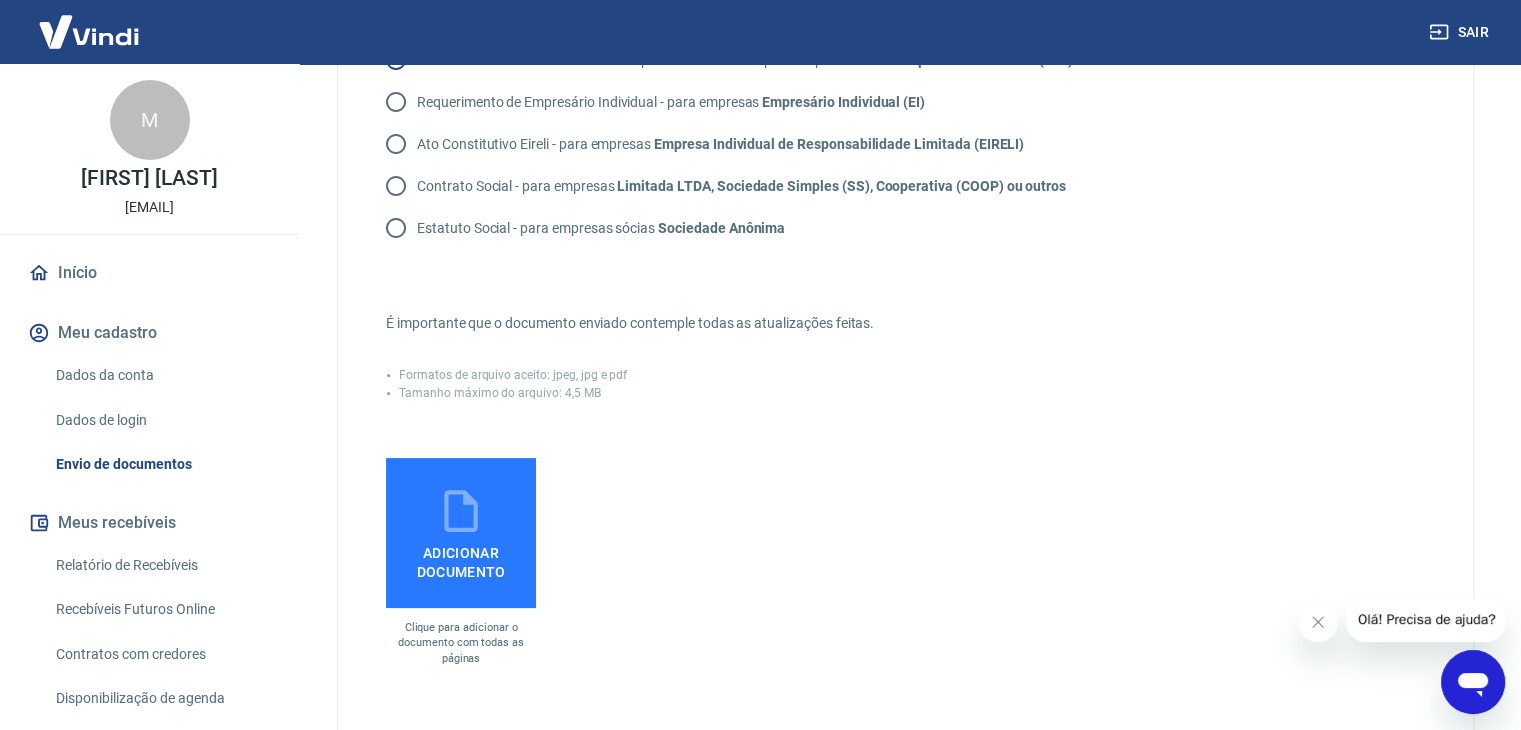 click on "Adicionar documento" at bounding box center [461, 558] 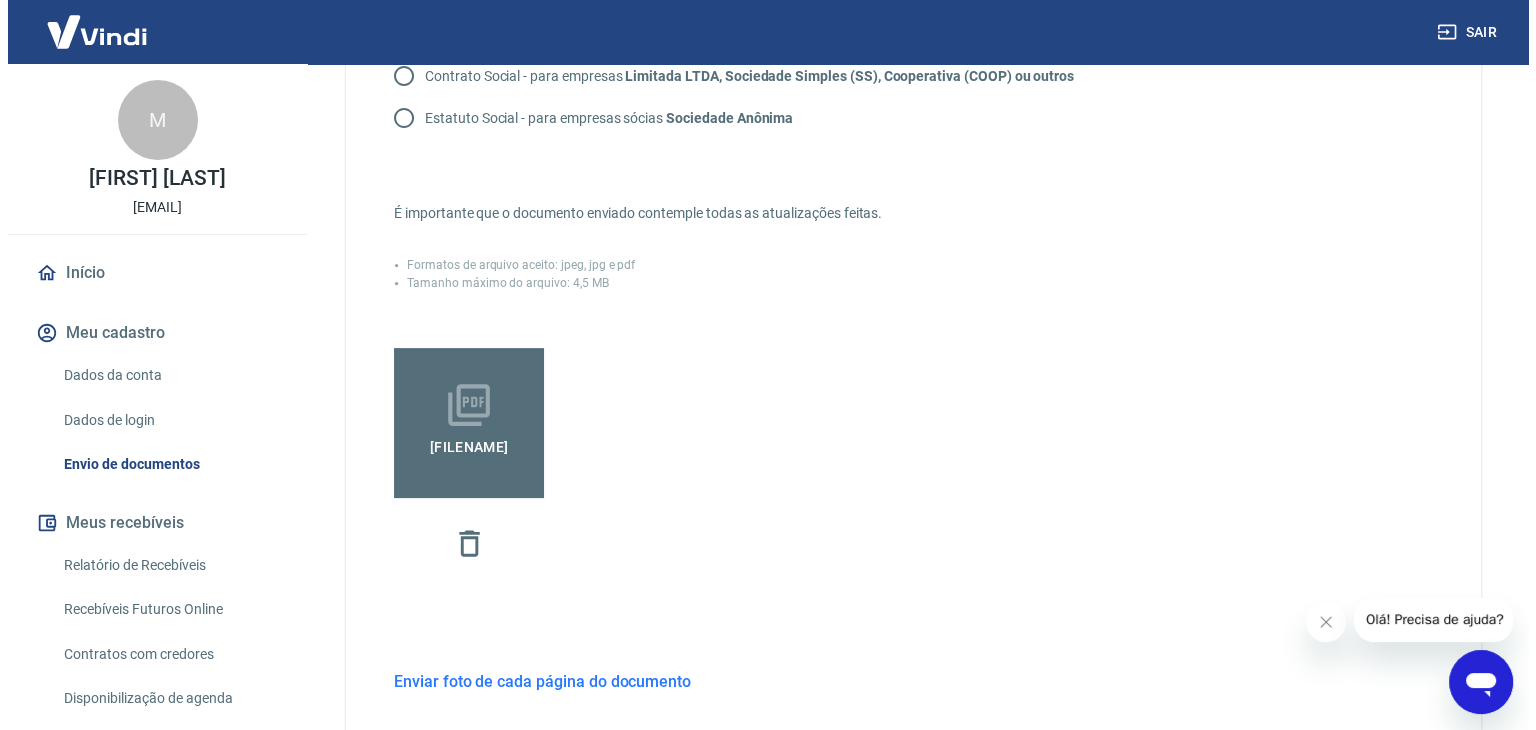 scroll, scrollTop: 656, scrollLeft: 0, axis: vertical 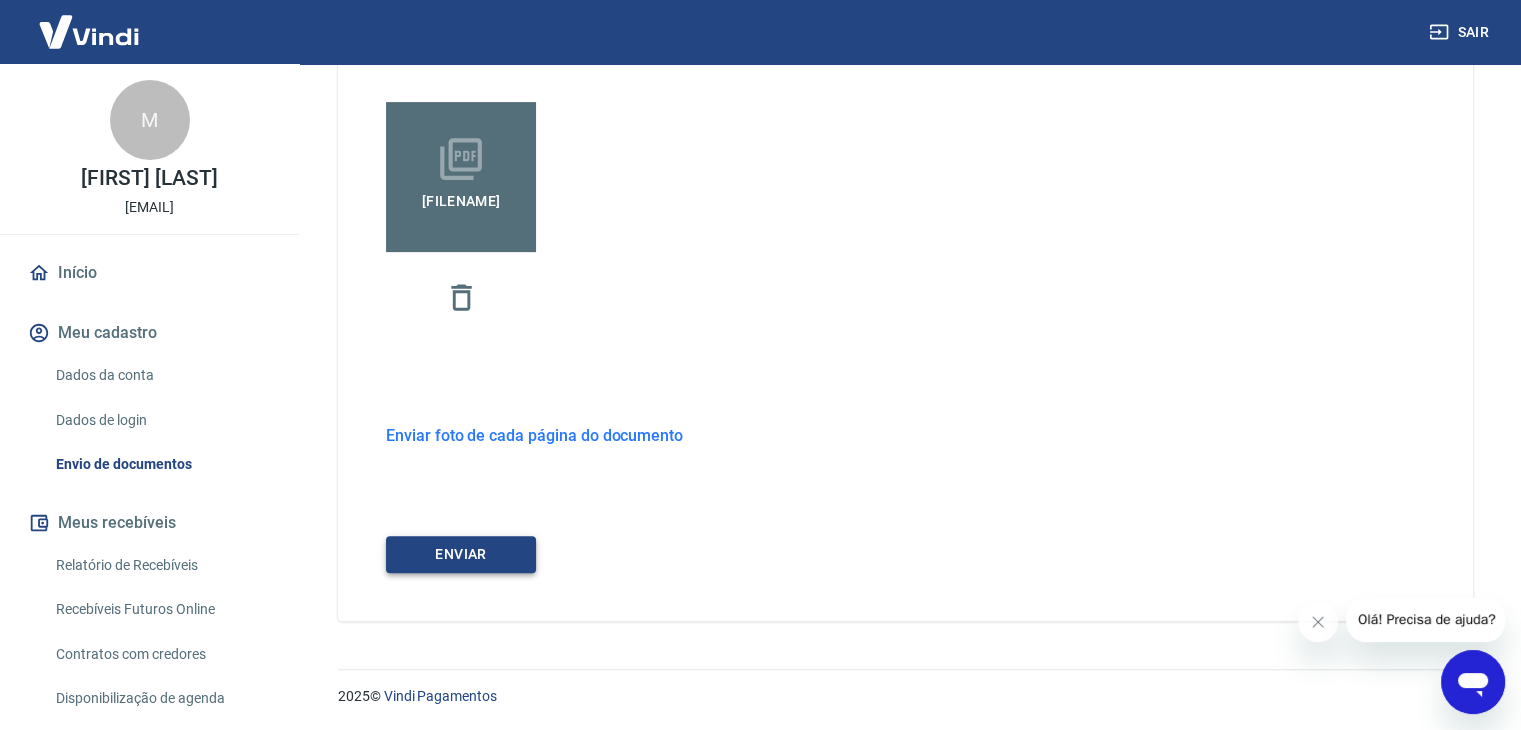 click on "ENVIAR" at bounding box center [461, 554] 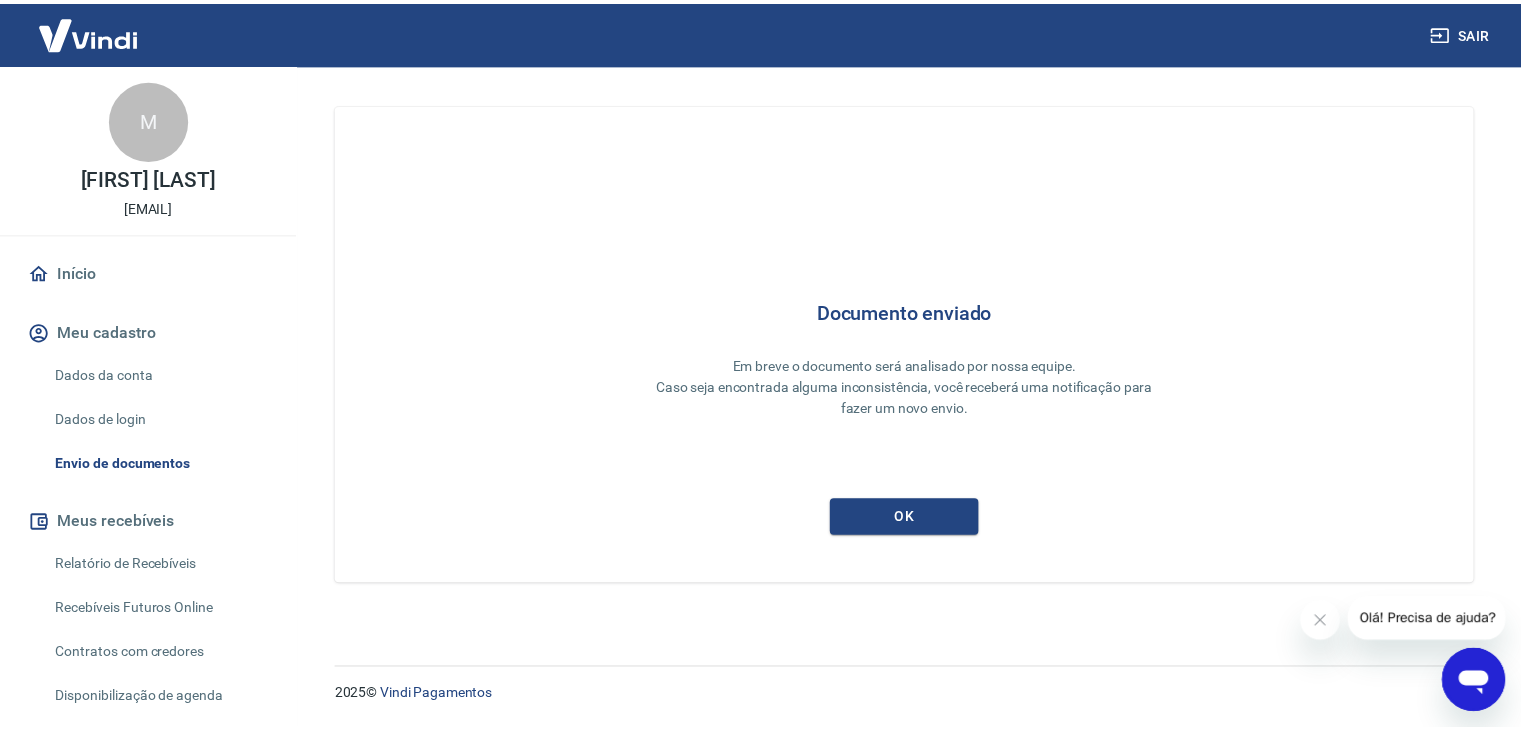 scroll, scrollTop: 0, scrollLeft: 0, axis: both 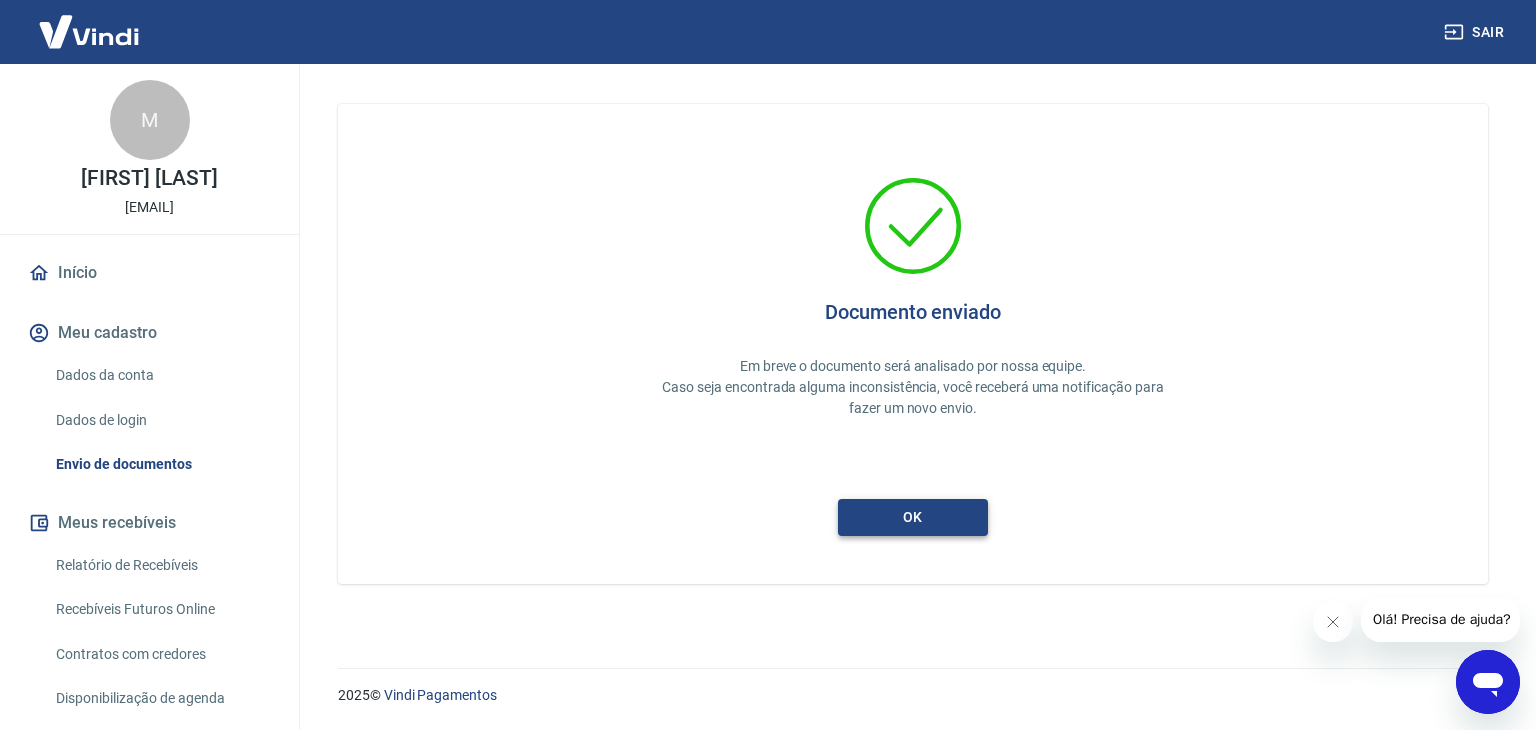 click on "ok" at bounding box center [913, 517] 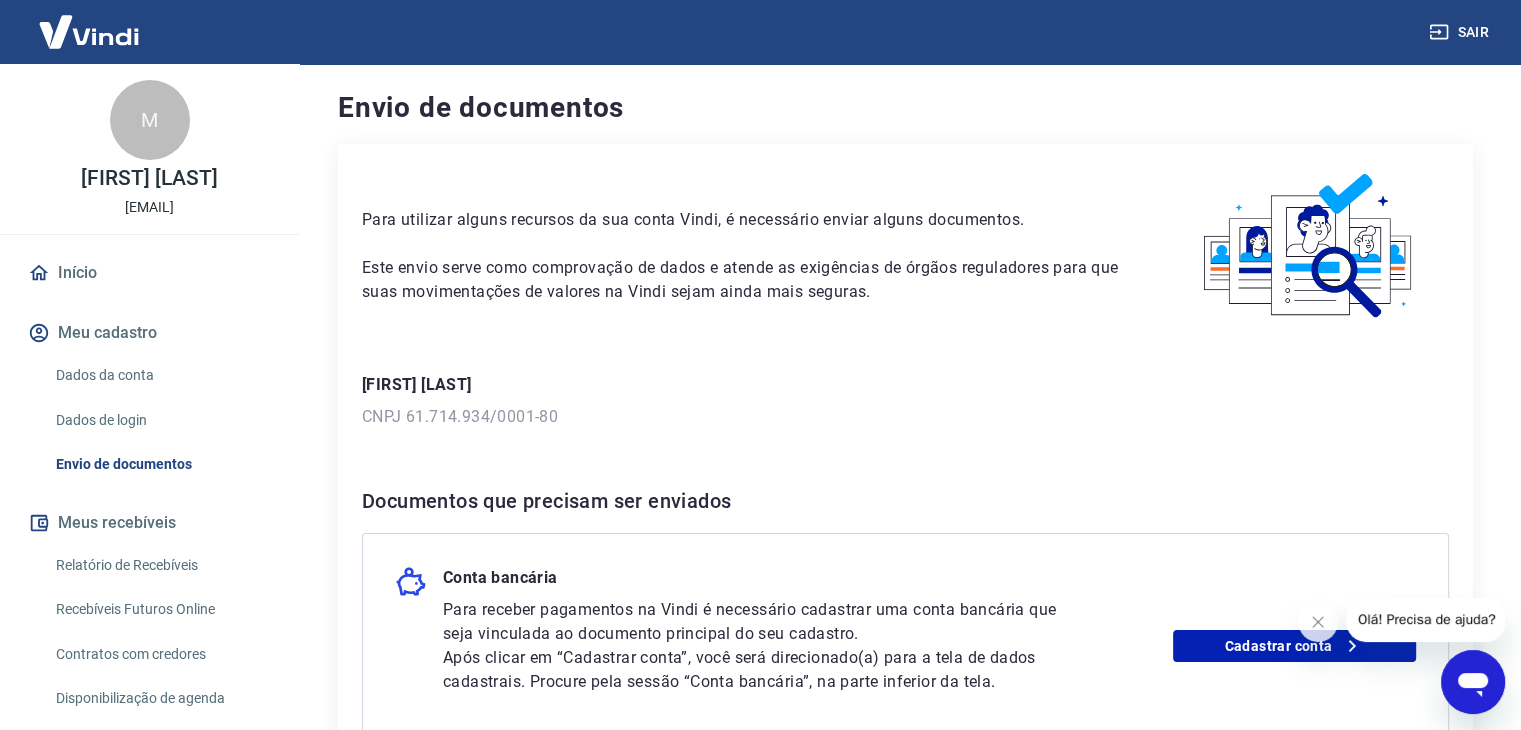 scroll, scrollTop: 219, scrollLeft: 0, axis: vertical 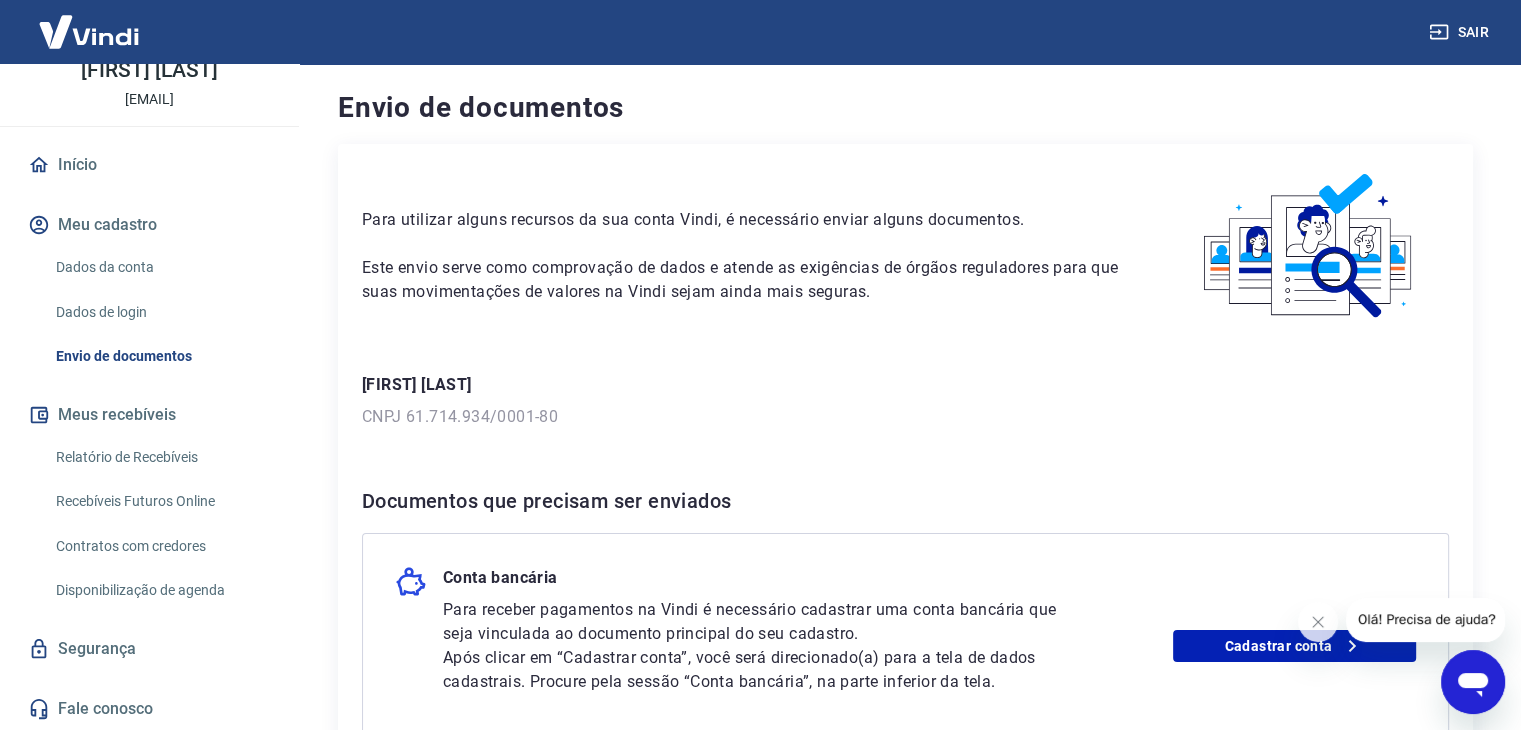 click 